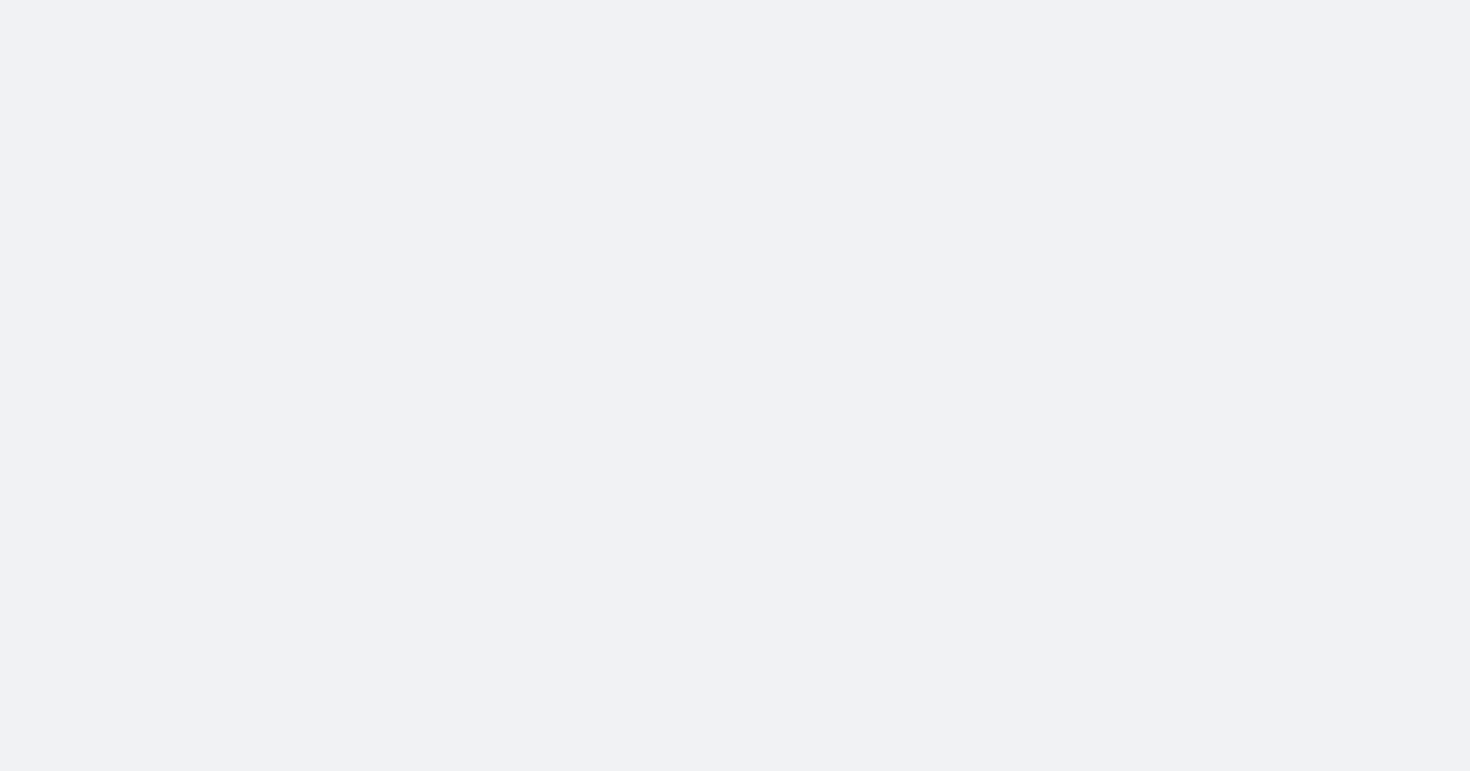 scroll, scrollTop: 0, scrollLeft: 0, axis: both 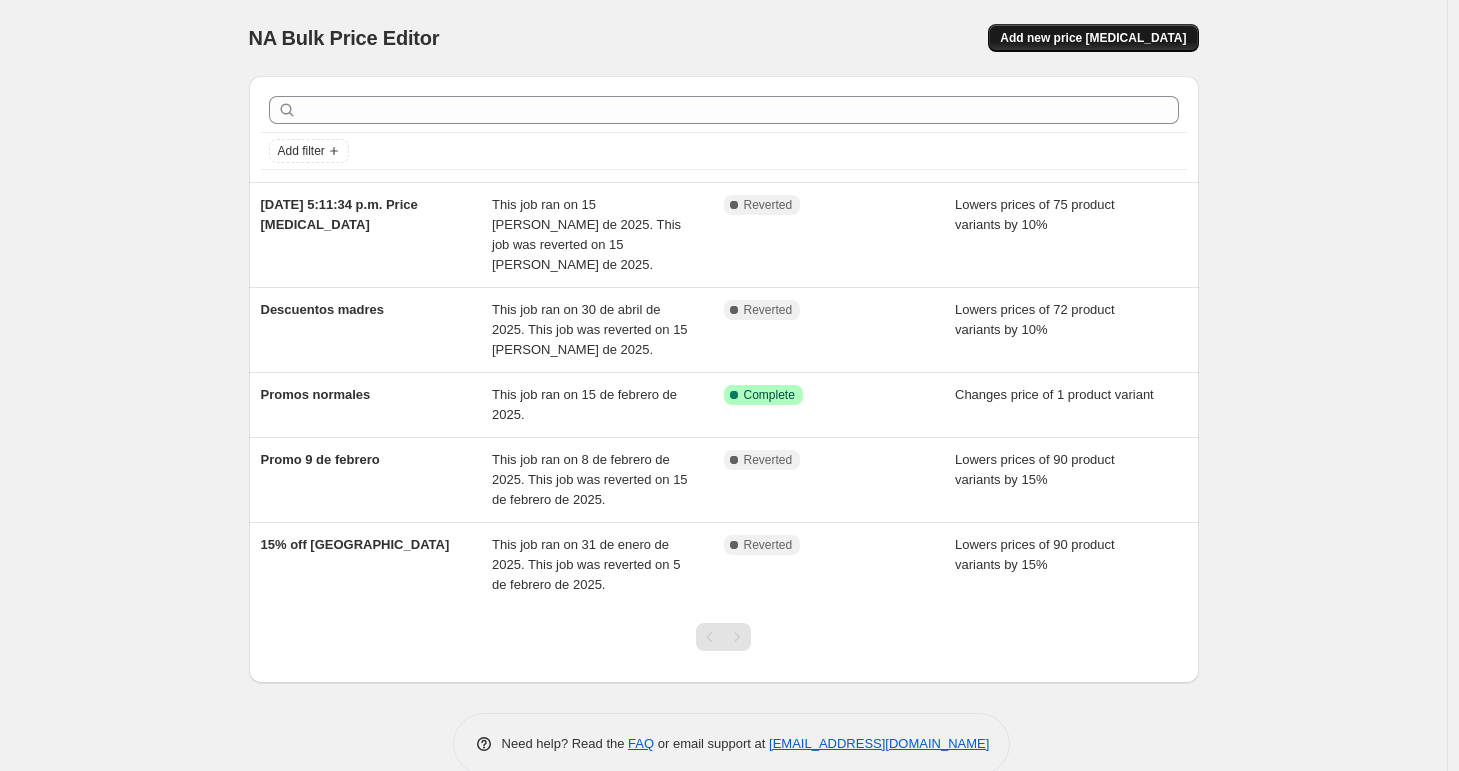 click on "Add new price [MEDICAL_DATA]" at bounding box center (1093, 38) 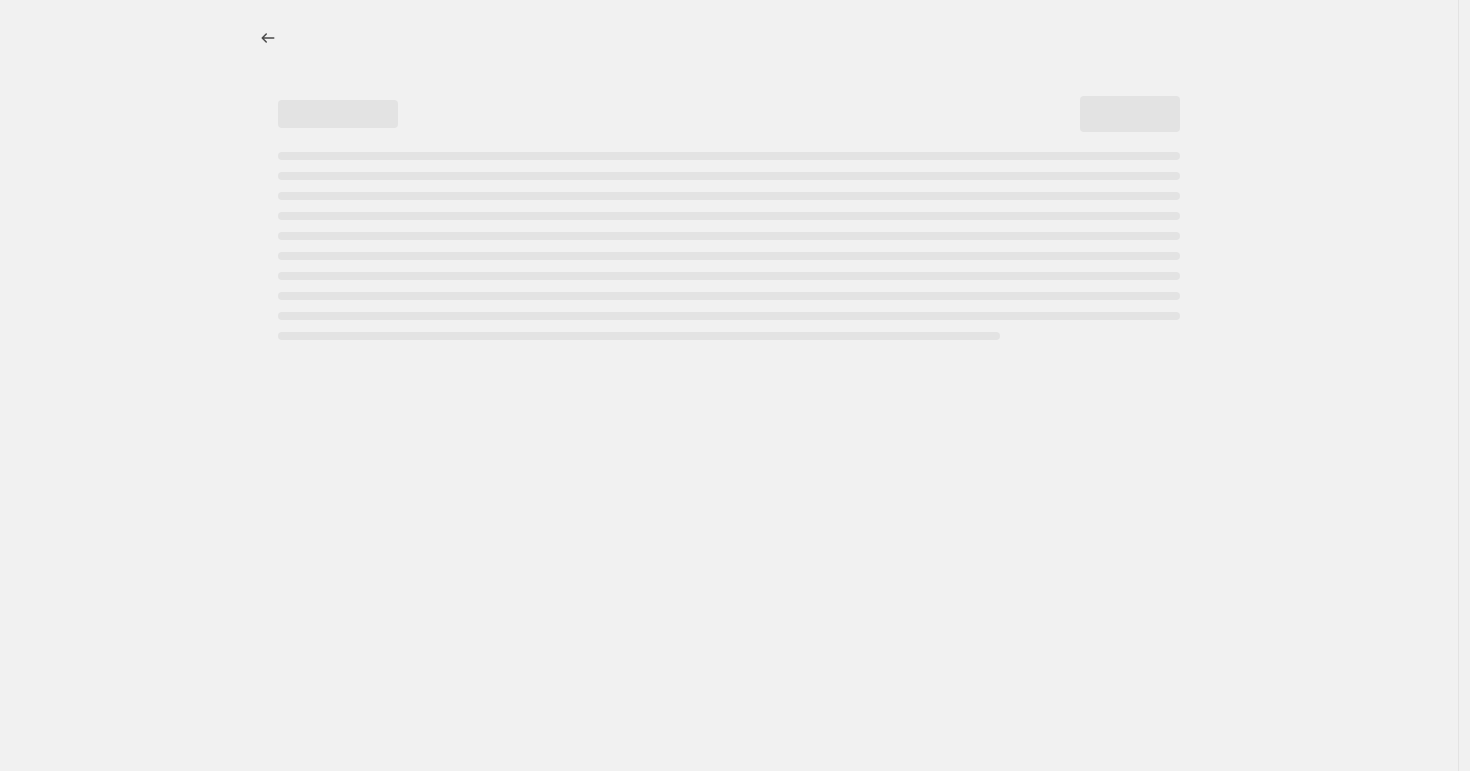 select on "percentage" 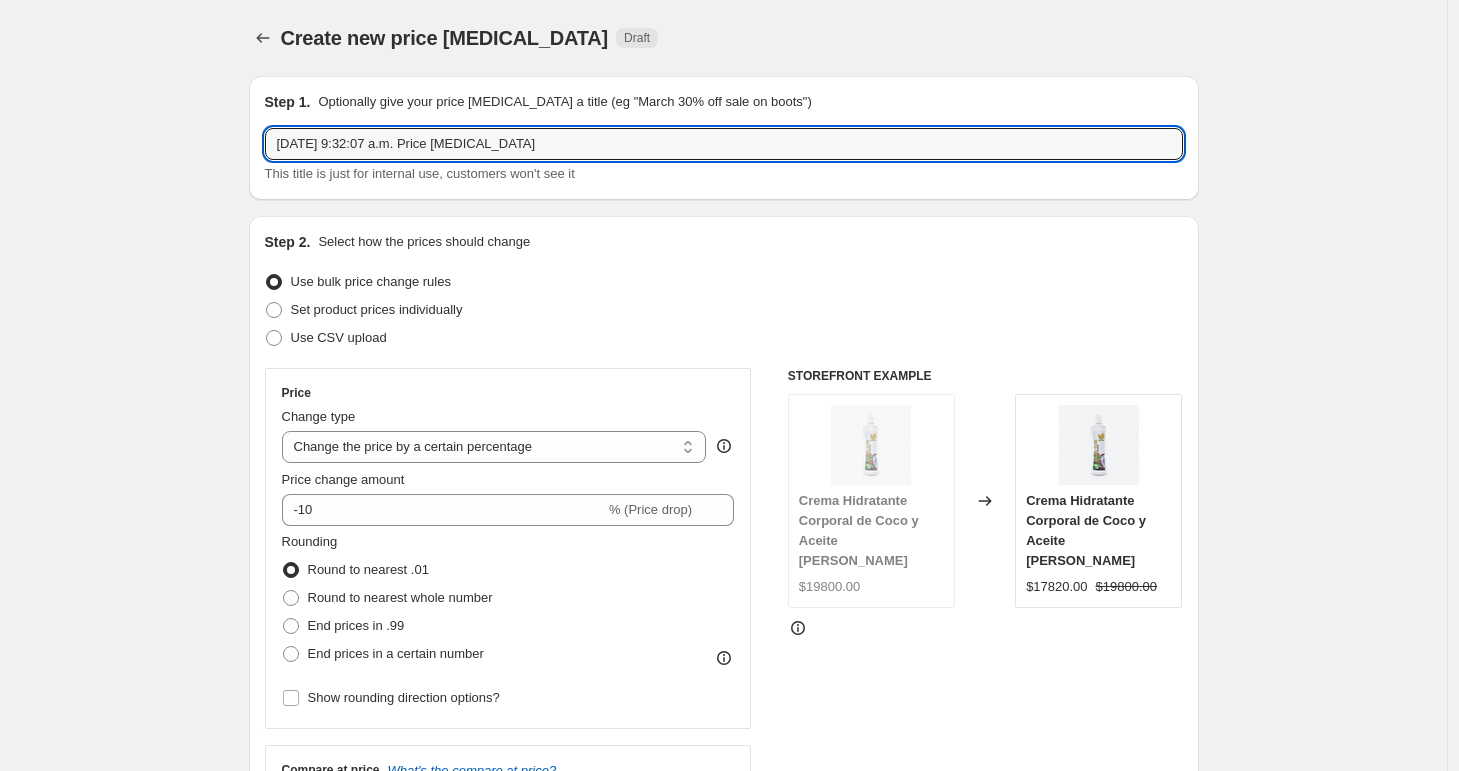 drag, startPoint x: 570, startPoint y: 146, endPoint x: 185, endPoint y: 121, distance: 385.81082 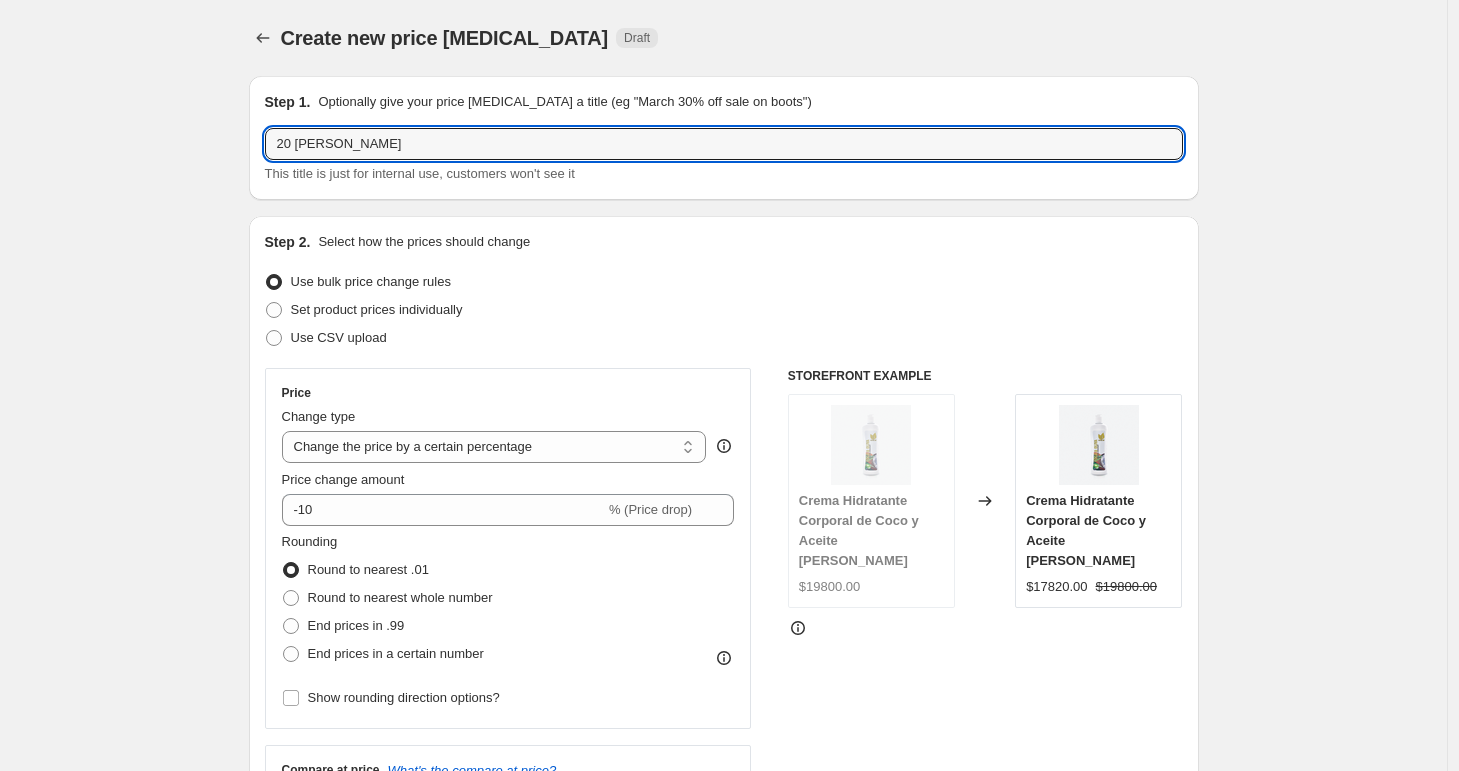 type on "20 [PERSON_NAME]" 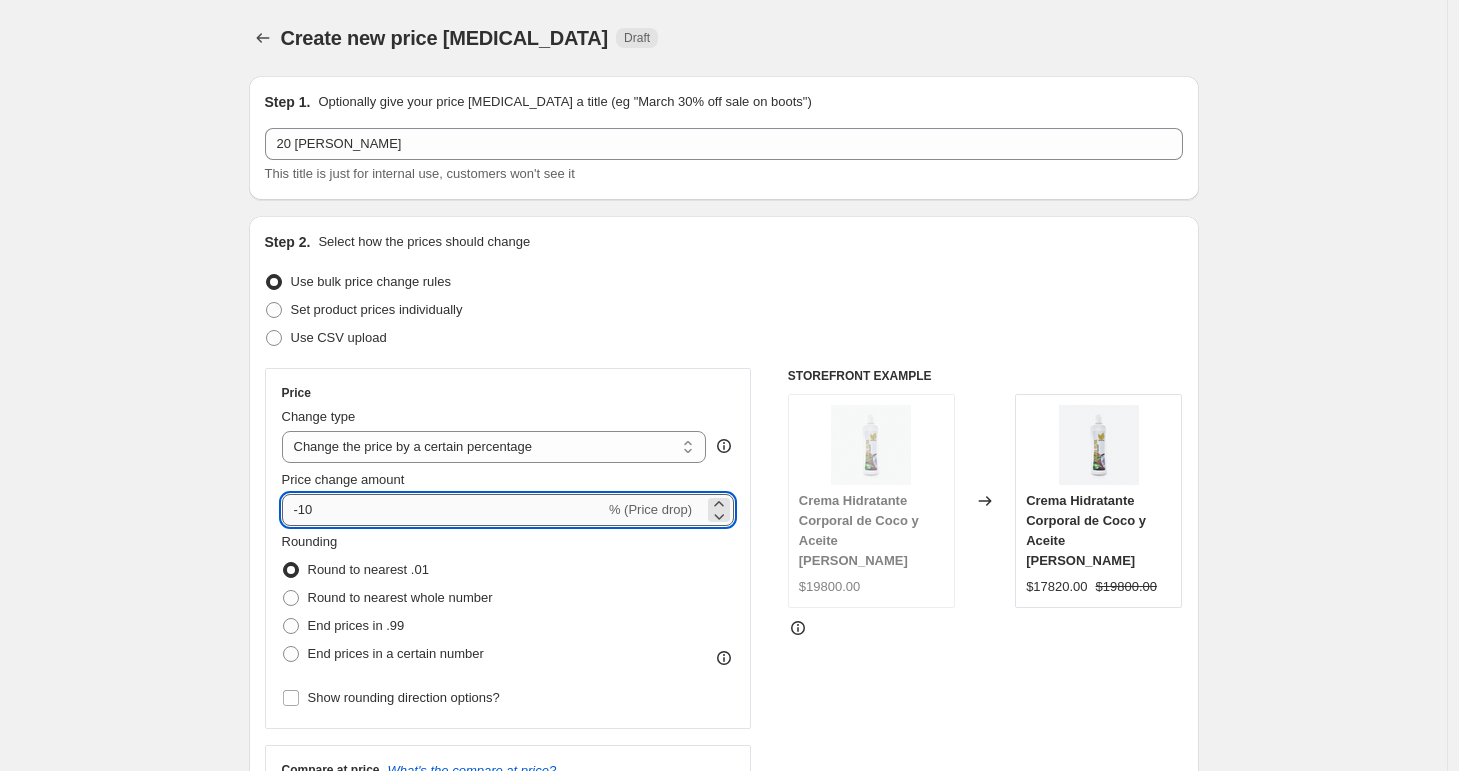 click on "-10" at bounding box center [443, 510] 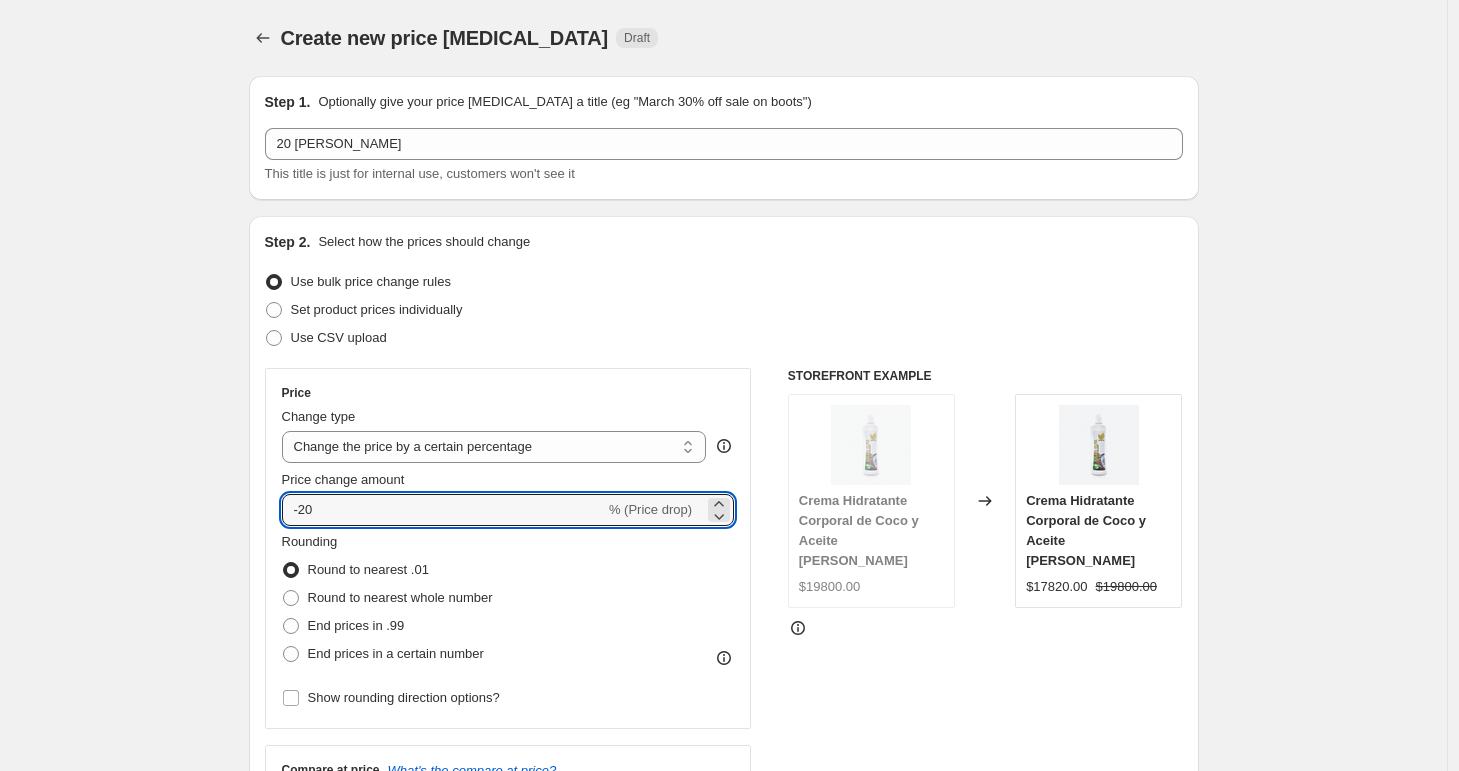 type on "-20" 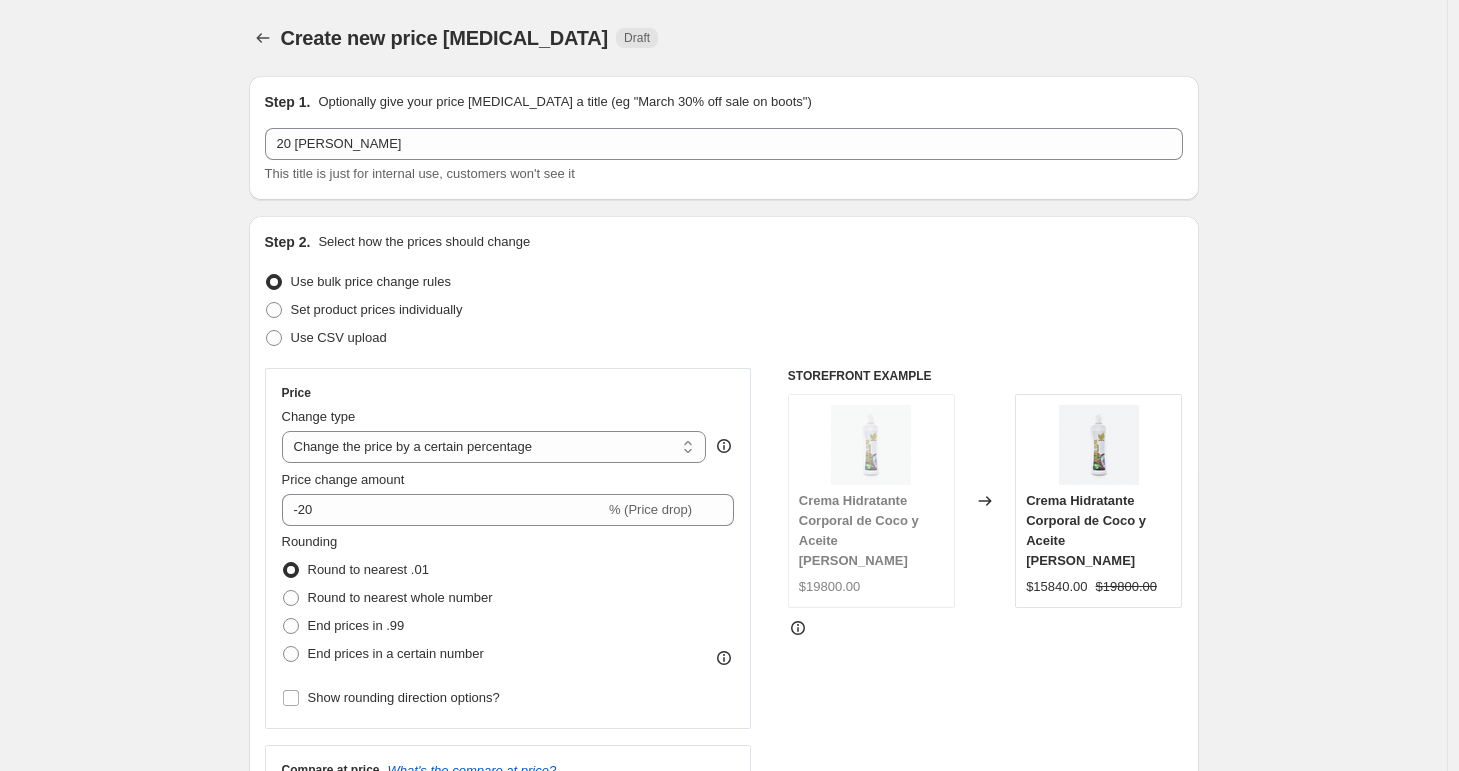 click on "Create new price [MEDICAL_DATA]. This page is ready Create new price [MEDICAL_DATA] Draft Step 1. Optionally give your price [MEDICAL_DATA] a title (eg "March 30% off sale on boots") 20 [PERSON_NAME] This title is just for internal use, customers won't see it Step 2. Select how the prices should change Use bulk price change rules Set product prices individually Use CSV upload Price Change type Change the price to a certain amount Change the price by a certain amount Change the price by a certain percentage Change the price to the current compare at price (price before sale) Change the price by a certain amount relative to the compare at price Change the price by a certain percentage relative to the compare at price Don't change the price Change the price by a certain percentage relative to the cost per item Change price to certain cost margin Change the price by a certain percentage Price change amount -20 % (Price drop) Rounding Round to nearest .01 Round to nearest whole number End prices in .99 End prices in a certain number" at bounding box center (723, 1006) 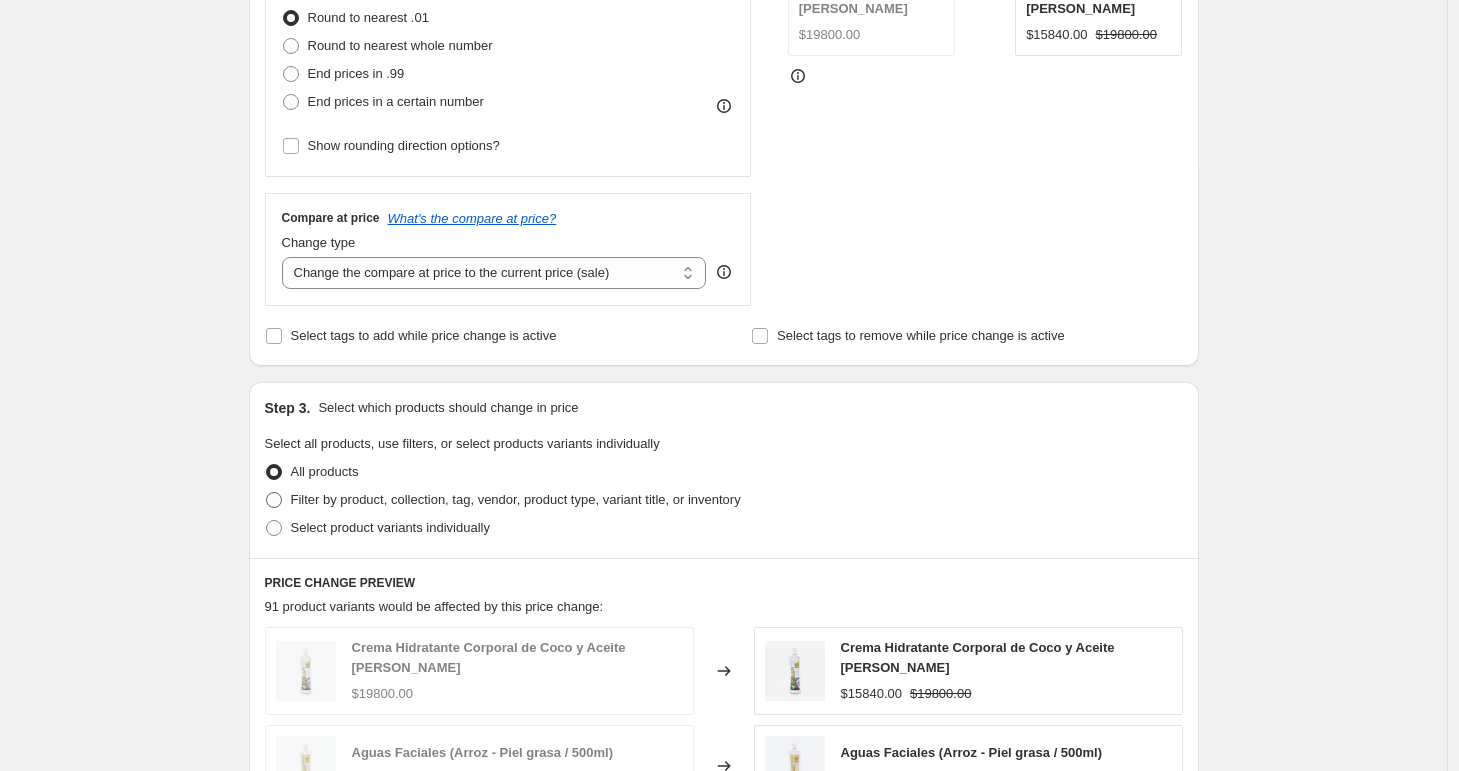 scroll, scrollTop: 250, scrollLeft: 0, axis: vertical 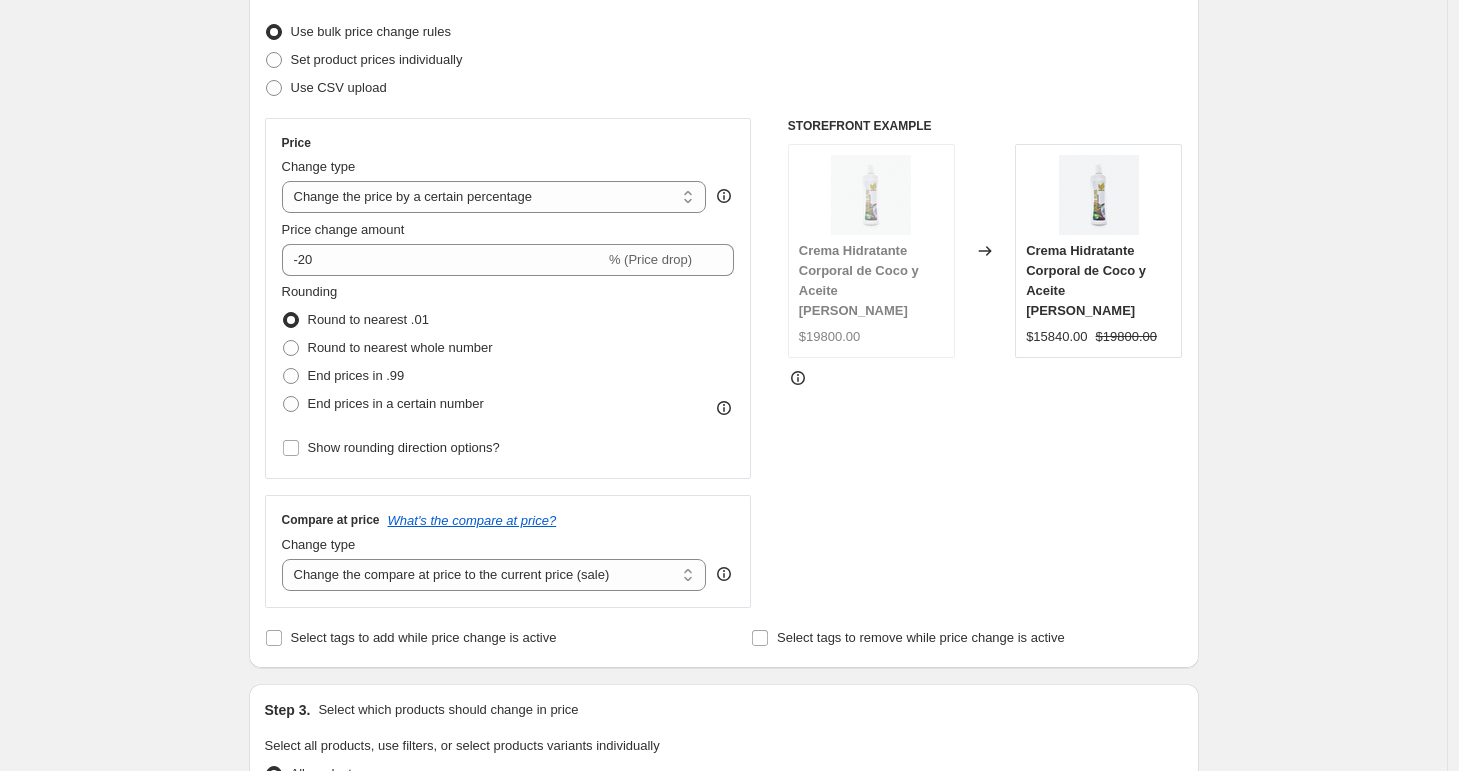 click on "Step 2. Select how the prices should change Use bulk price change rules Set product prices individually Use CSV upload Price Change type Change the price to a certain amount Change the price by a certain amount Change the price by a certain percentage Change the price to the current compare at price (price before sale) Change the price by a certain amount relative to the compare at price Change the price by a certain percentage relative to the compare at price Don't change the price Change the price by a certain percentage relative to the cost per item Change price to certain cost margin Change the price by a certain percentage Price change amount -20 % (Price drop) Rounding Round to nearest .01 Round to nearest whole number End prices in .99 End prices in a certain number Show rounding direction options? Compare at price What's the compare at price? Change type Change the compare at price to the current price (sale) Change the compare at price to a certain amount Don't change the compare at price $19800.00" at bounding box center (724, 317) 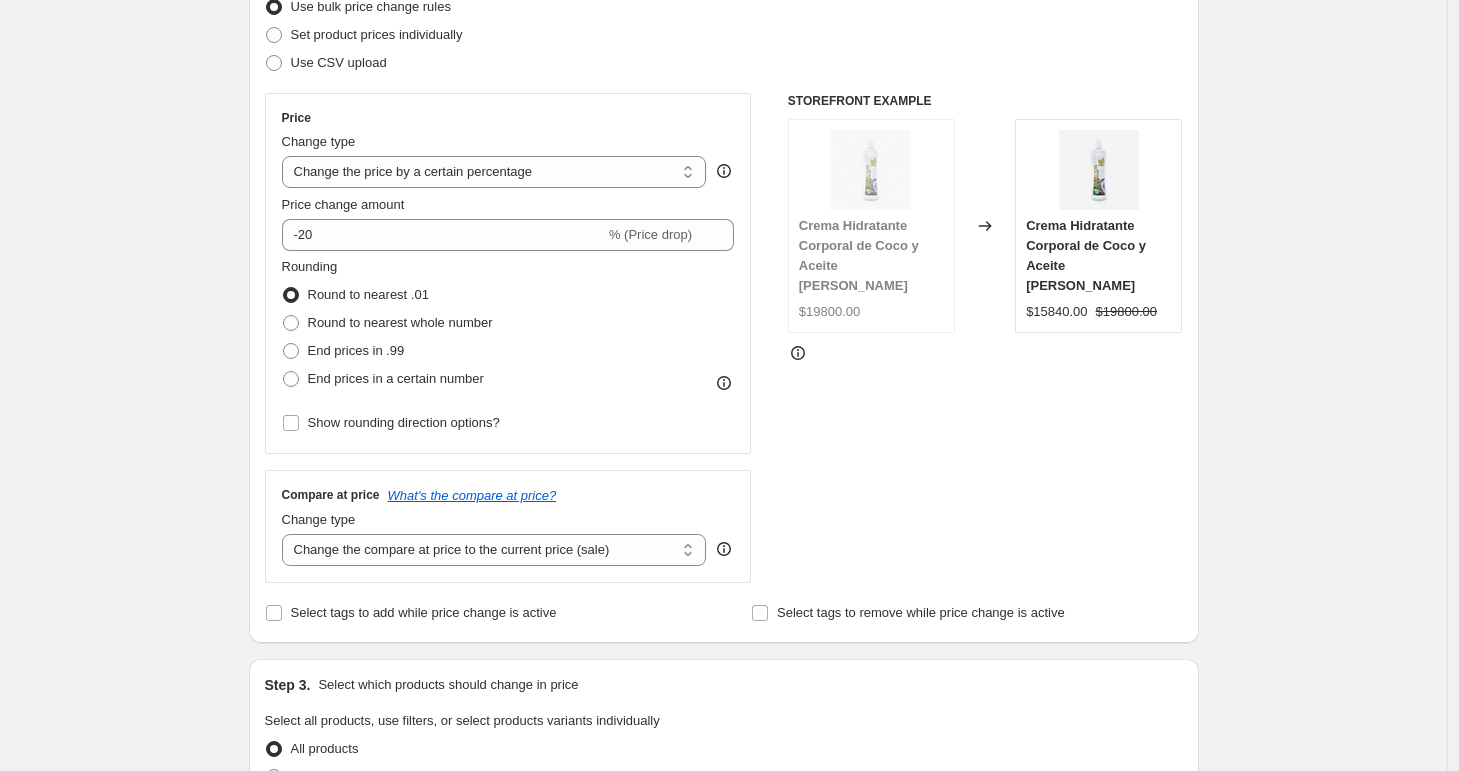 scroll, scrollTop: 626, scrollLeft: 0, axis: vertical 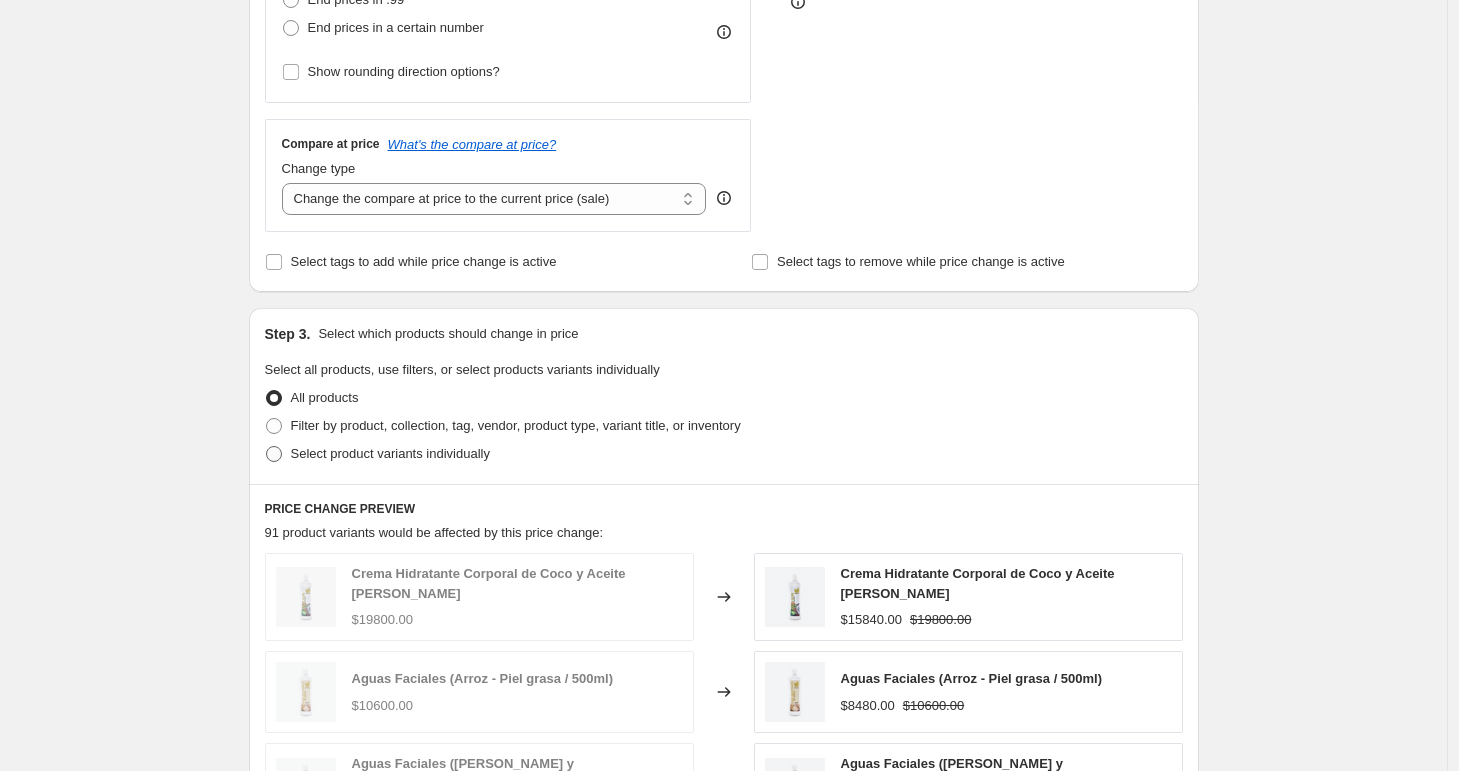 click at bounding box center [274, 454] 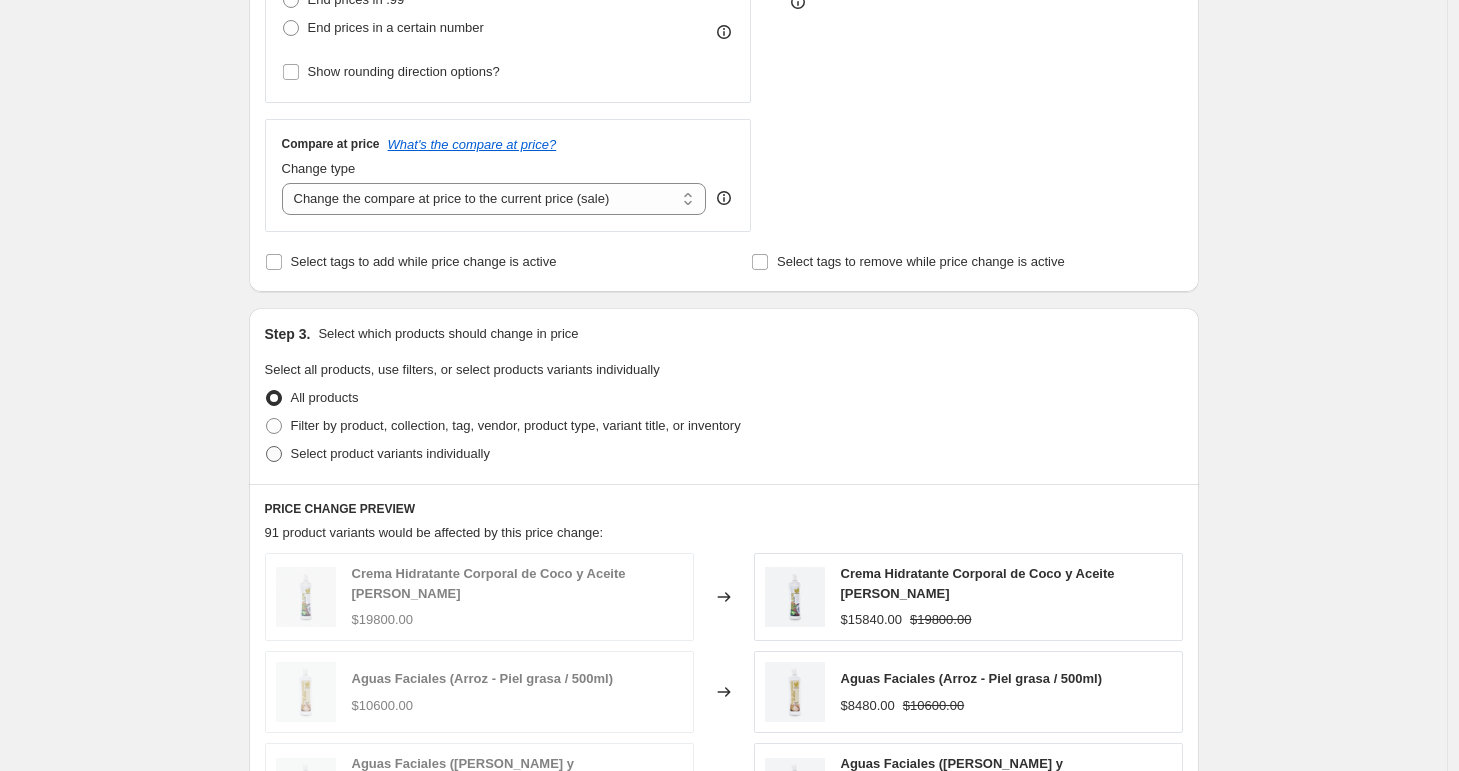 radio on "true" 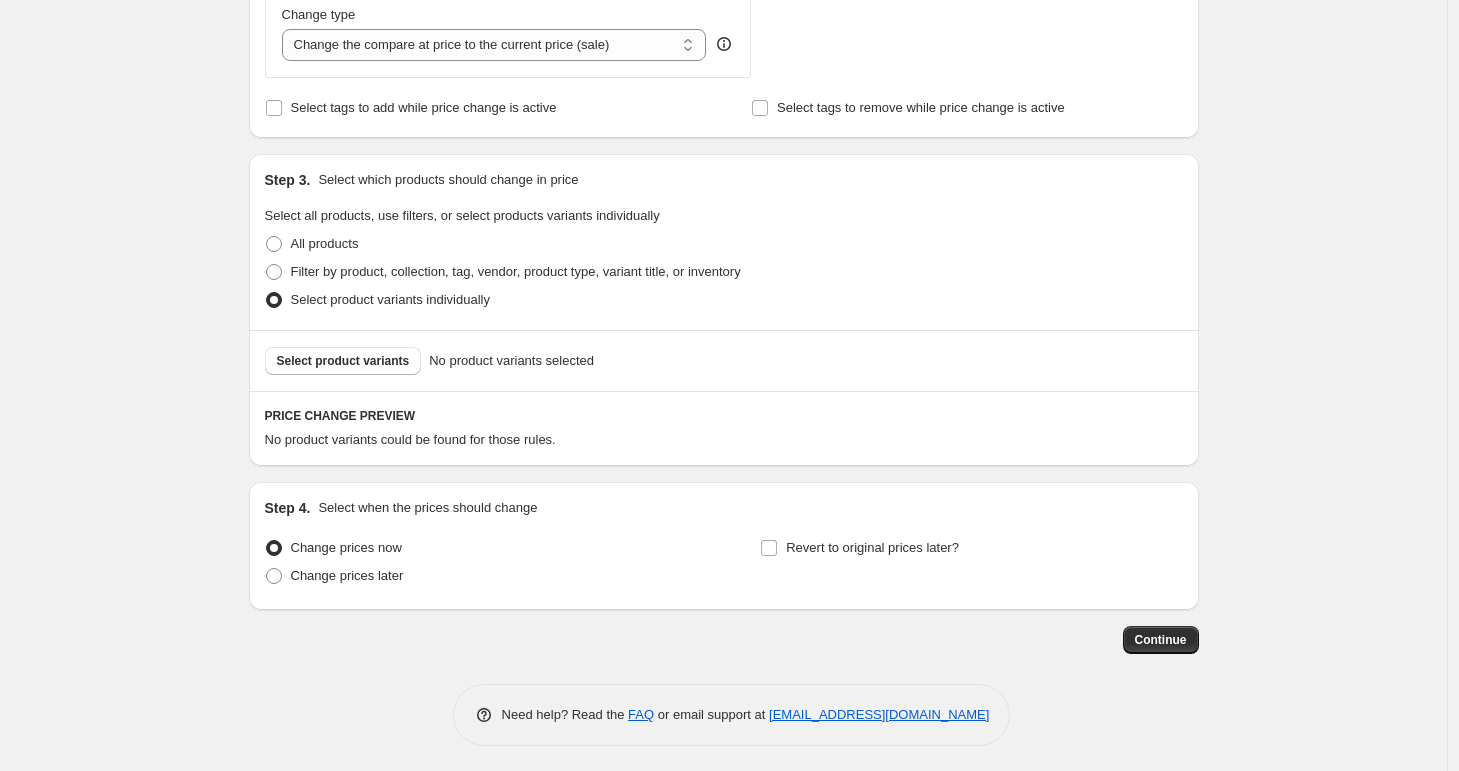 scroll, scrollTop: 785, scrollLeft: 0, axis: vertical 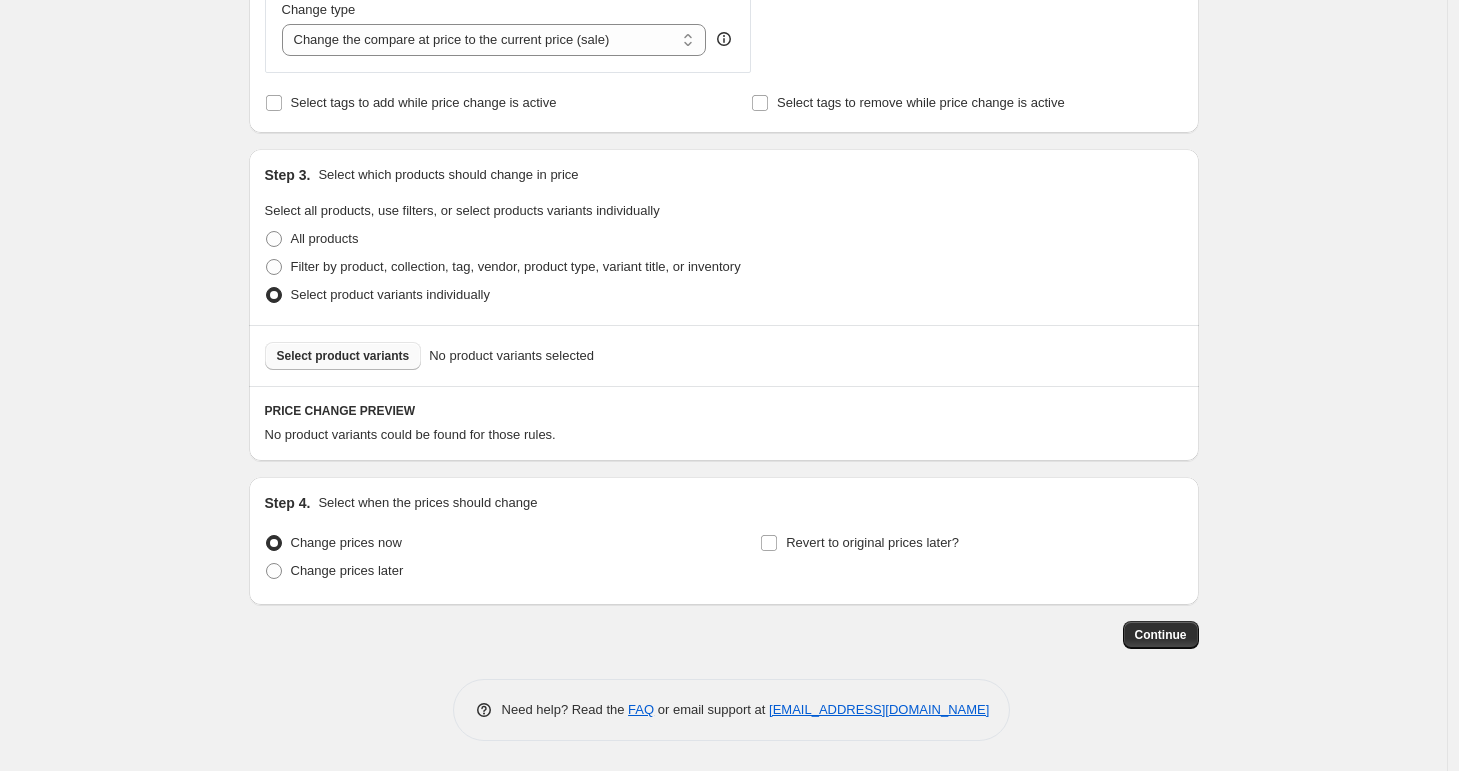 click on "Select product variants" at bounding box center [343, 356] 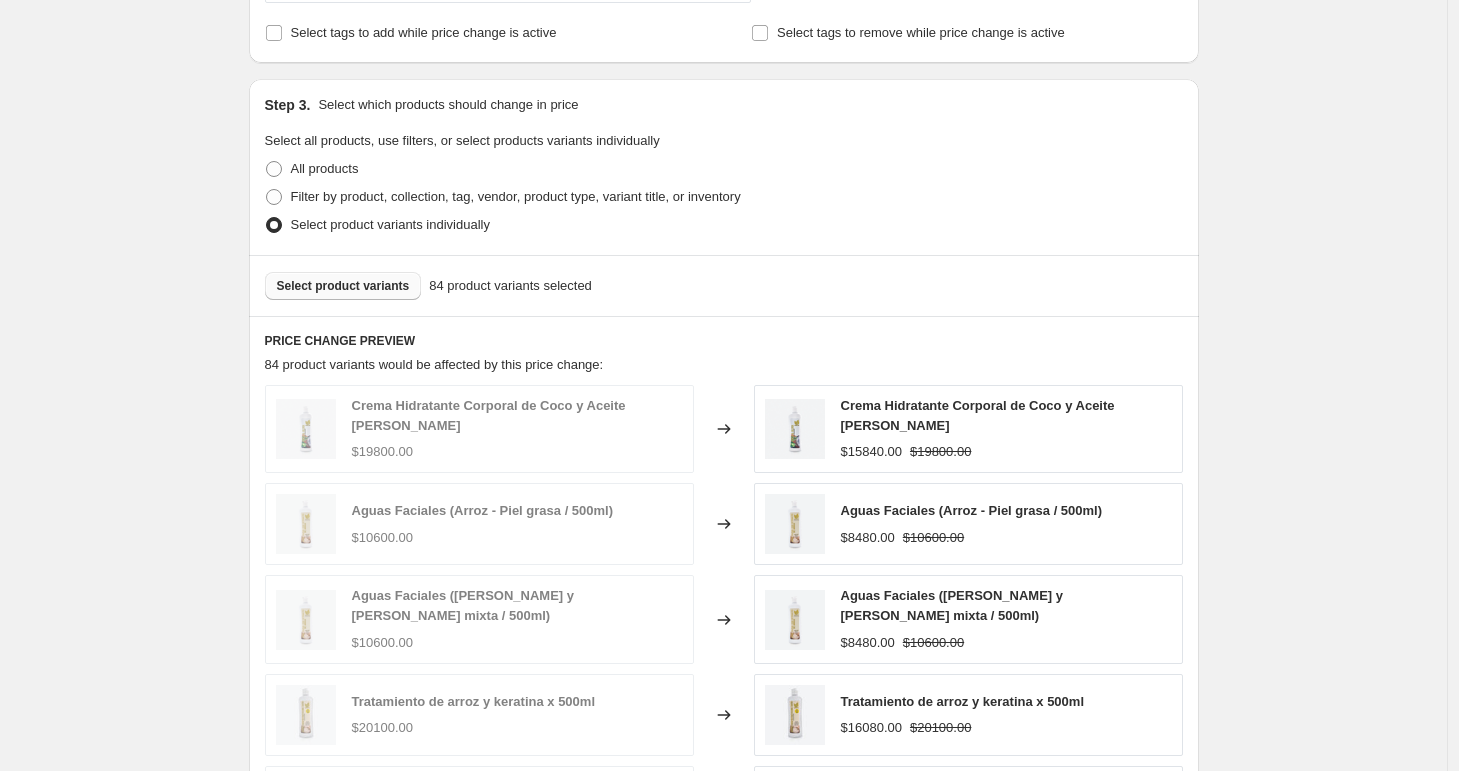scroll, scrollTop: 1283, scrollLeft: 0, axis: vertical 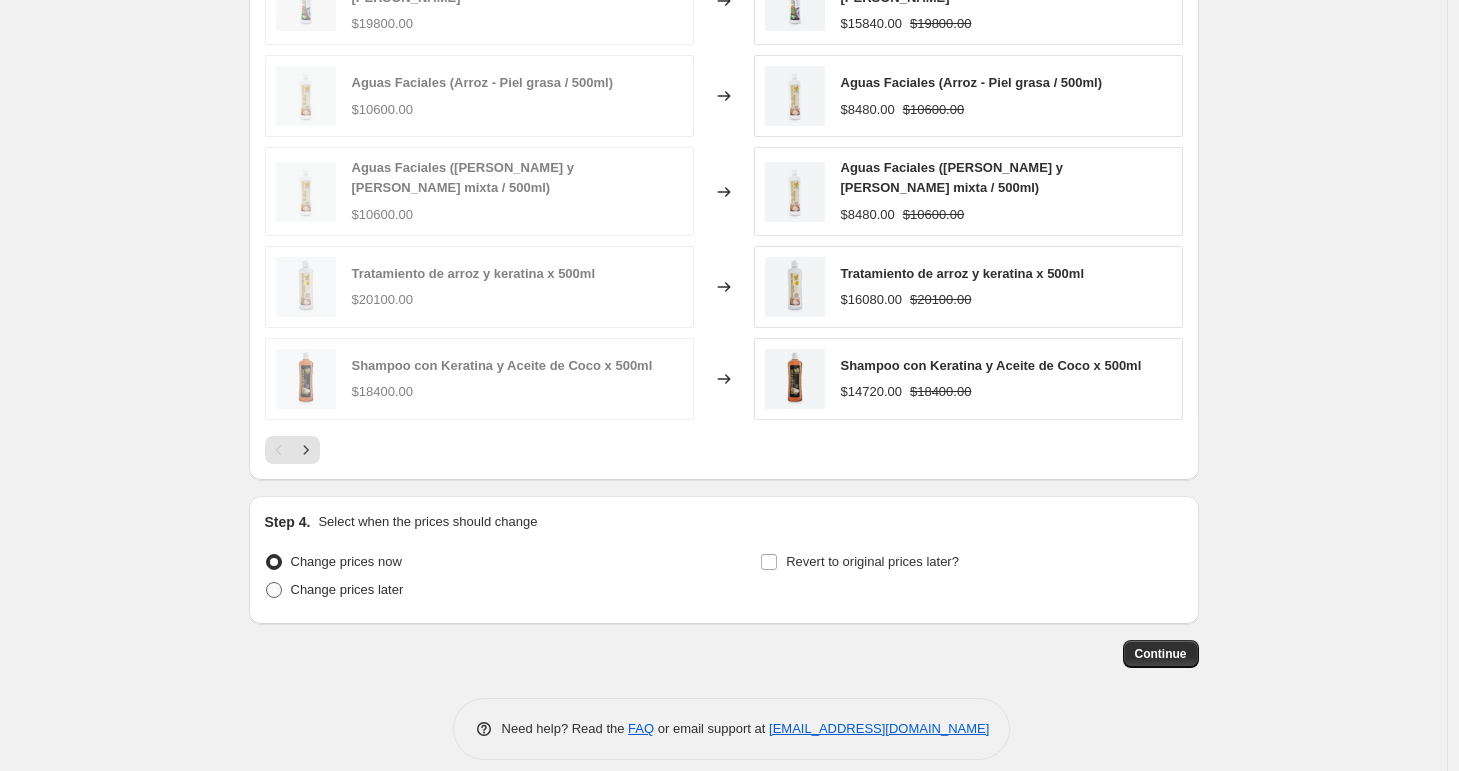 click at bounding box center (274, 590) 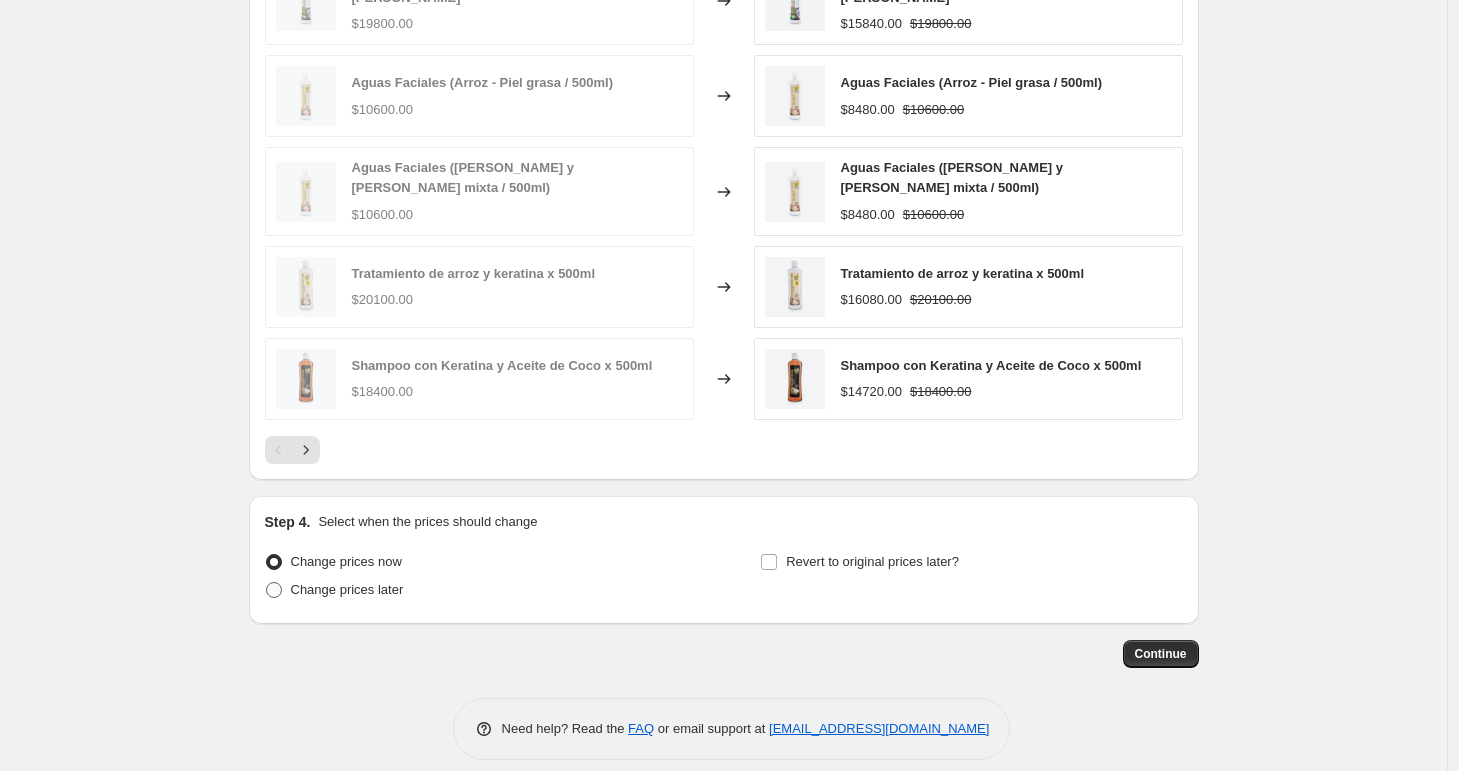 radio on "true" 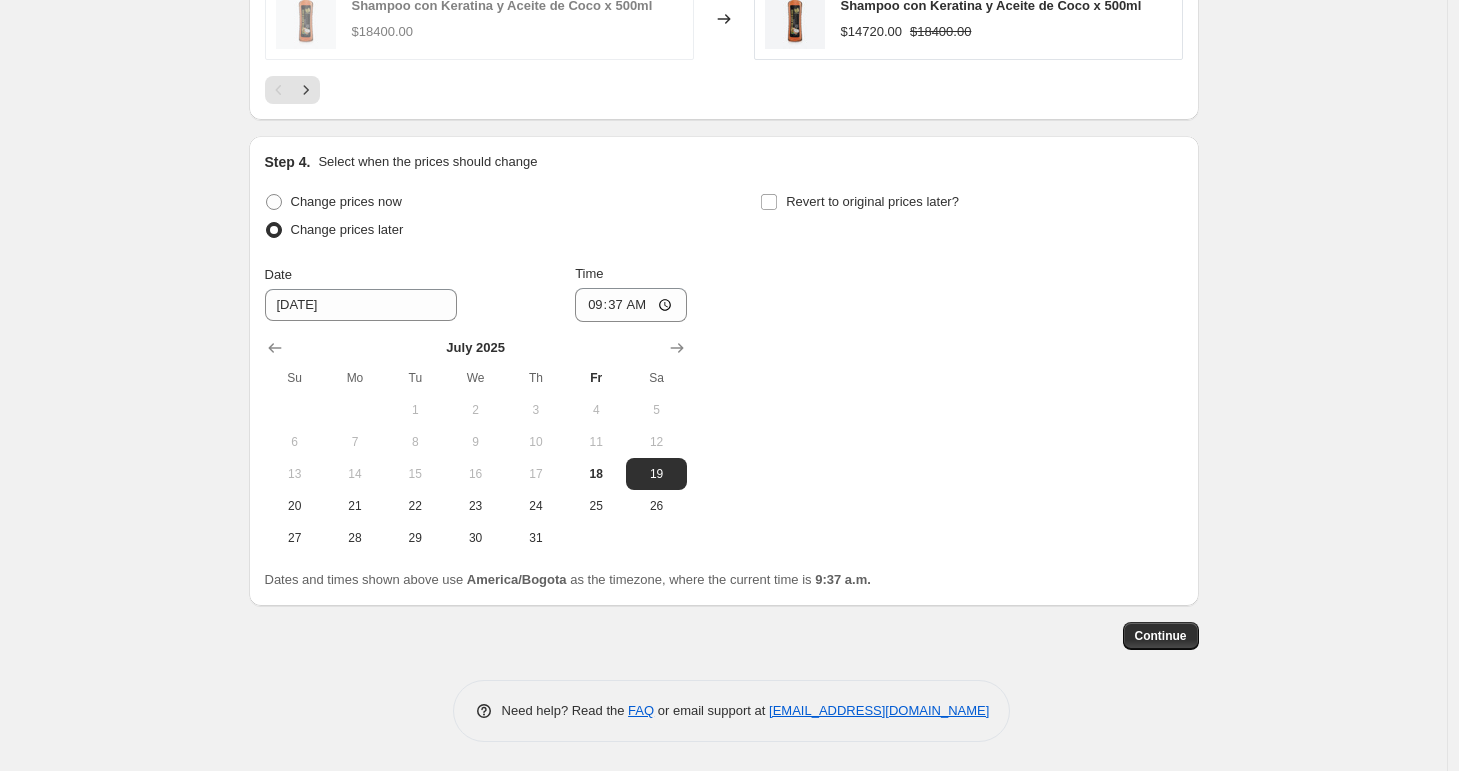 scroll, scrollTop: 1644, scrollLeft: 0, axis: vertical 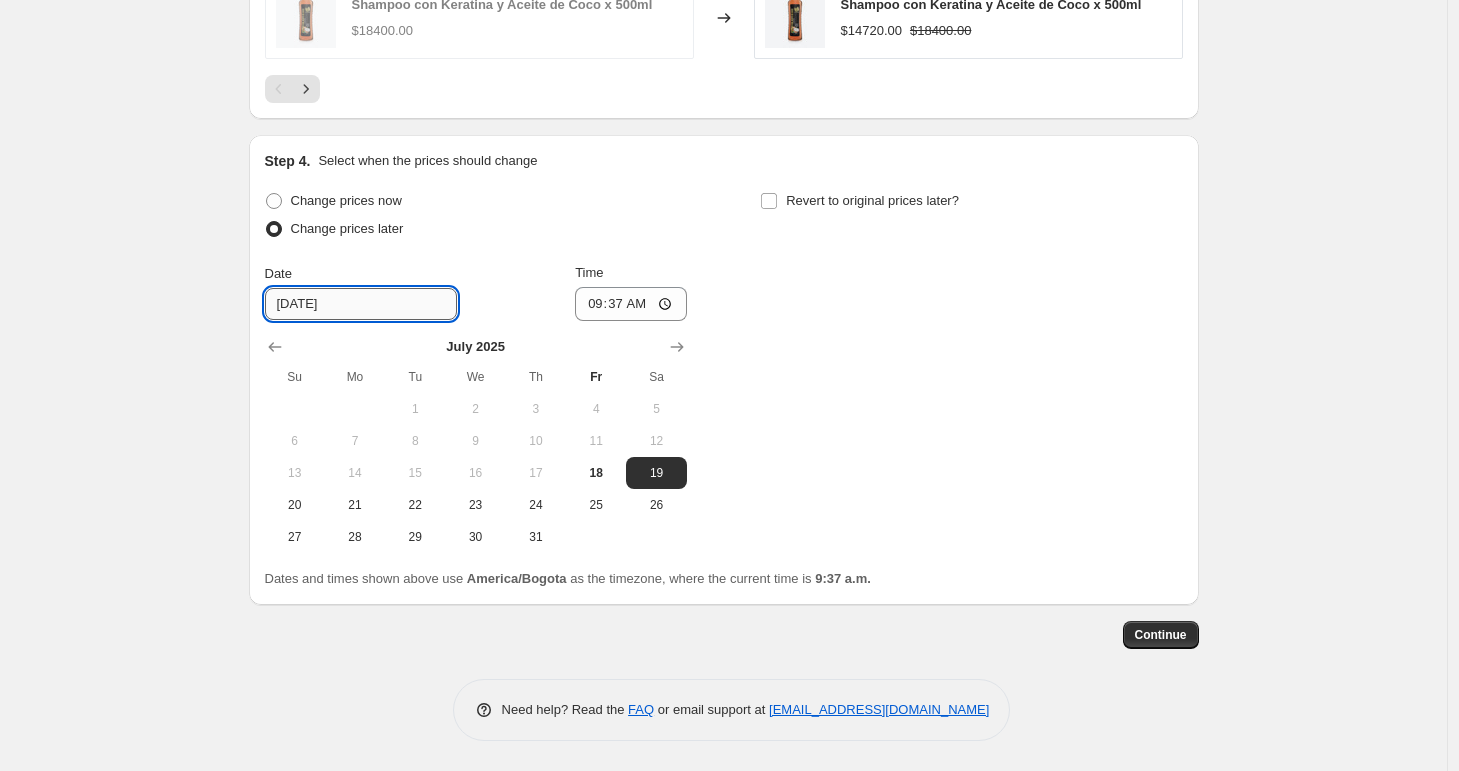 click on "[DATE]" at bounding box center (361, 304) 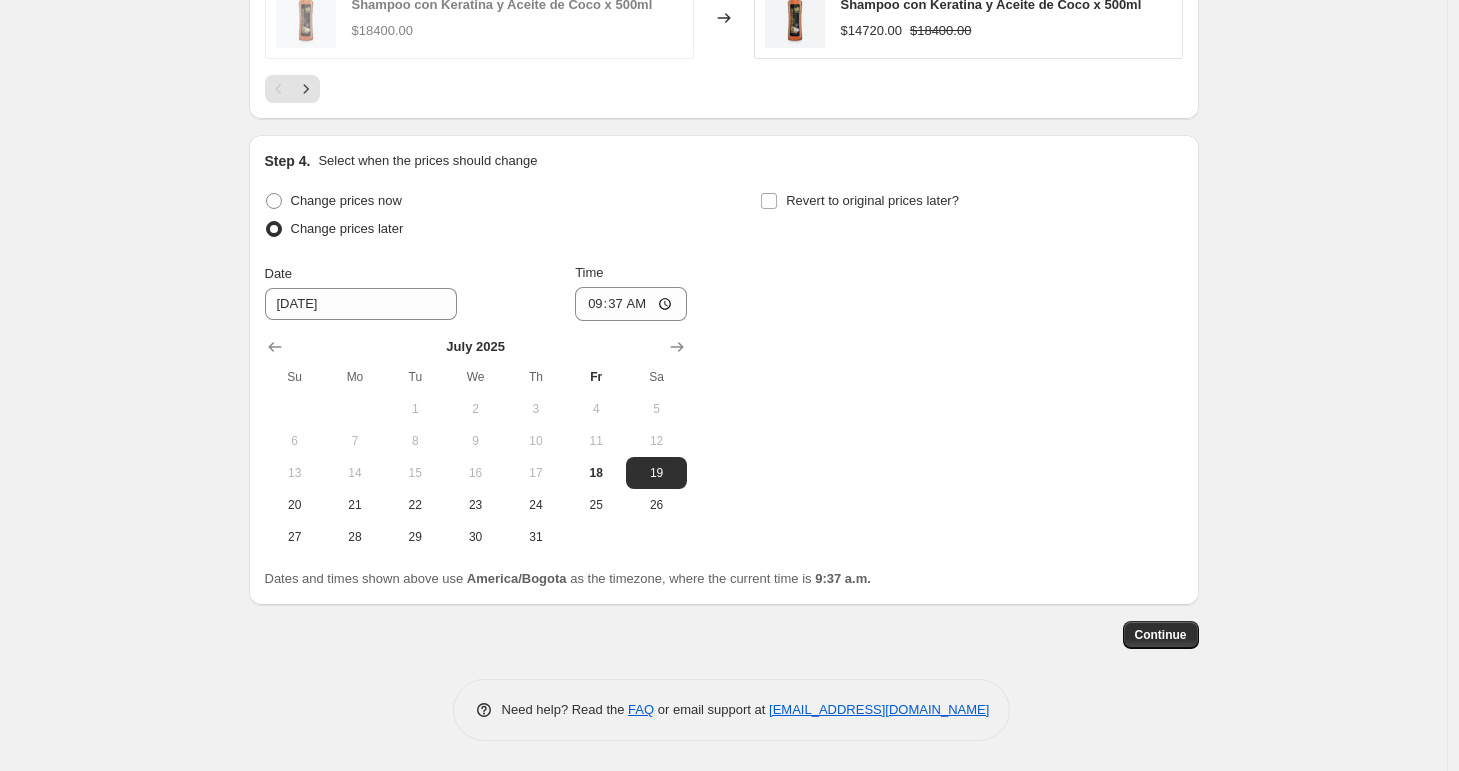click on "Time 09:37" at bounding box center [631, 292] 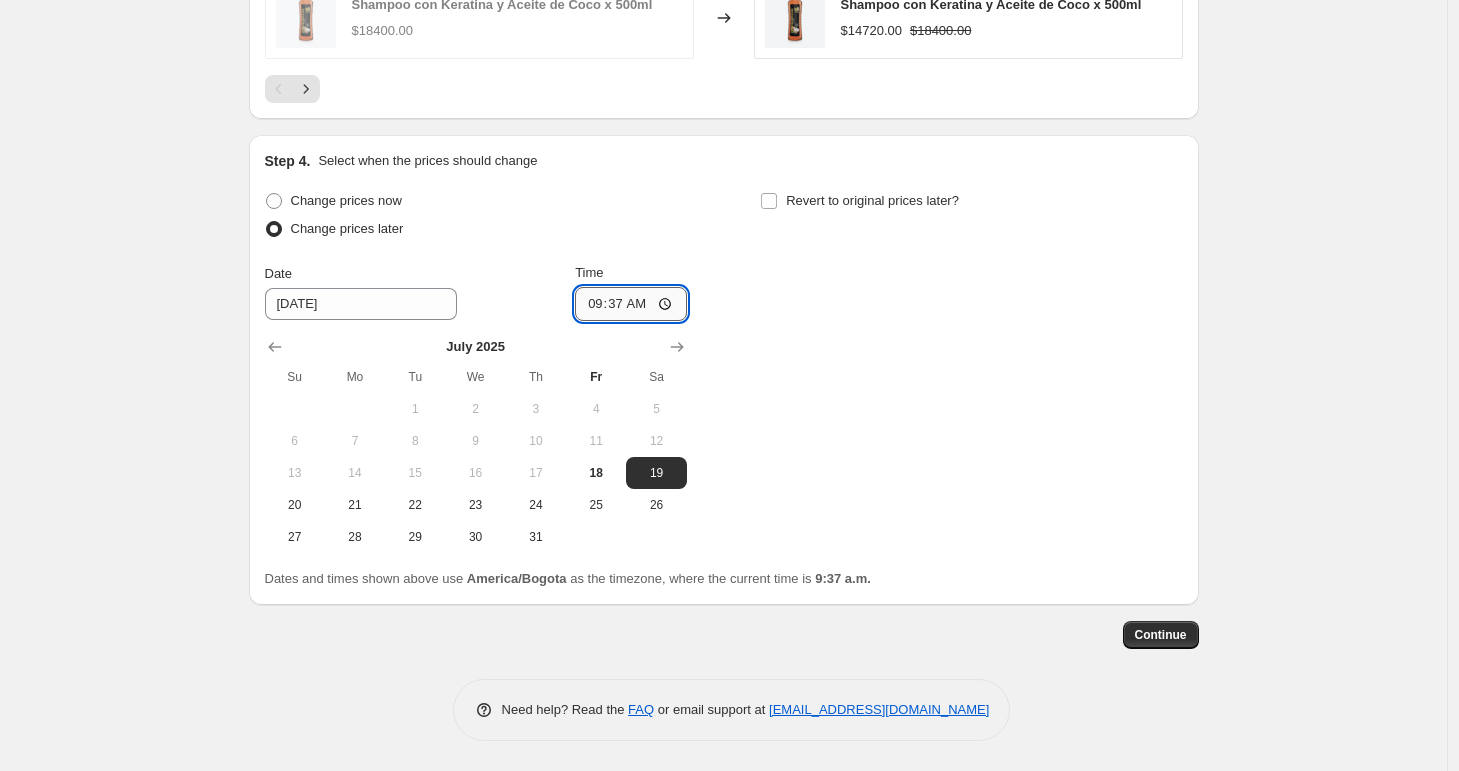 click on "09:37" at bounding box center (631, 304) 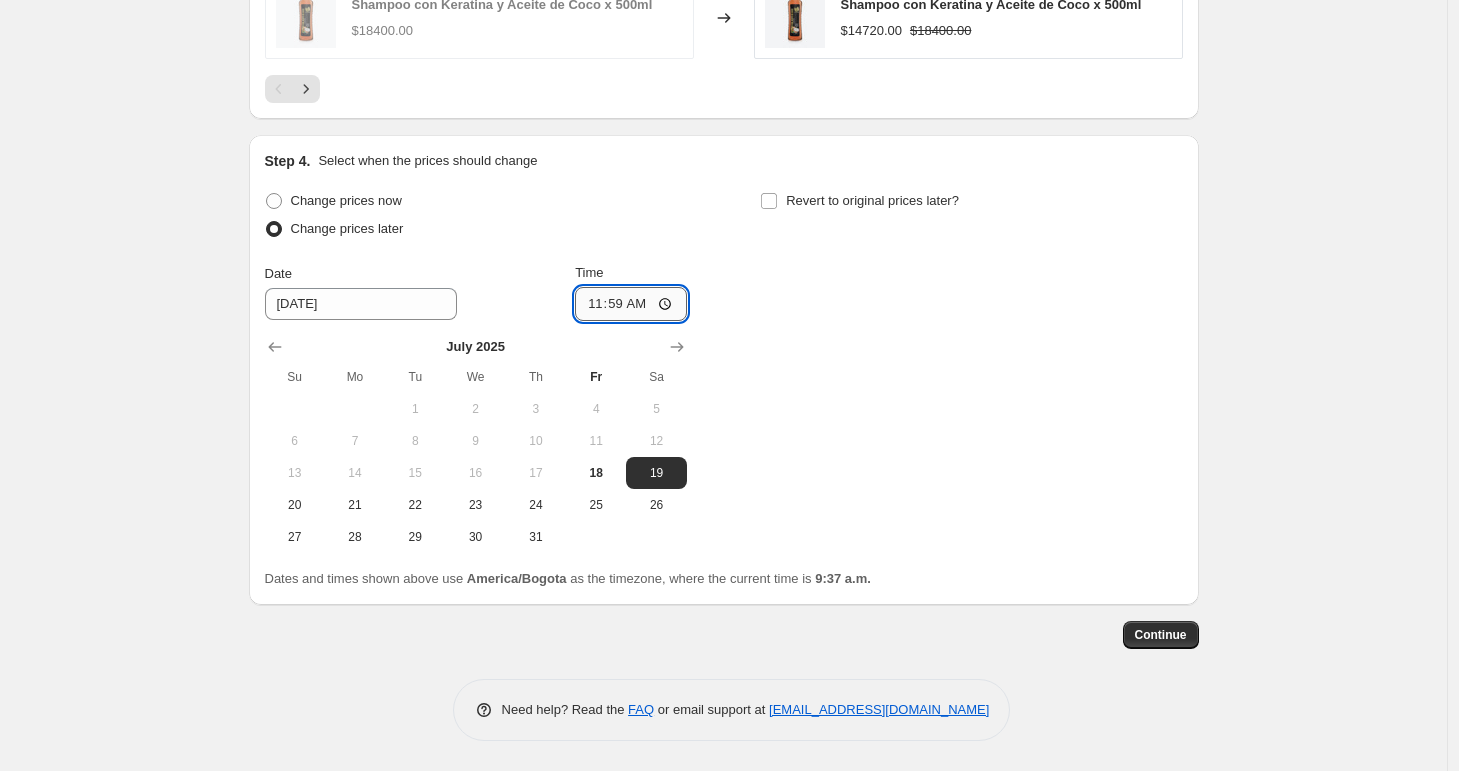 type on "23:59" 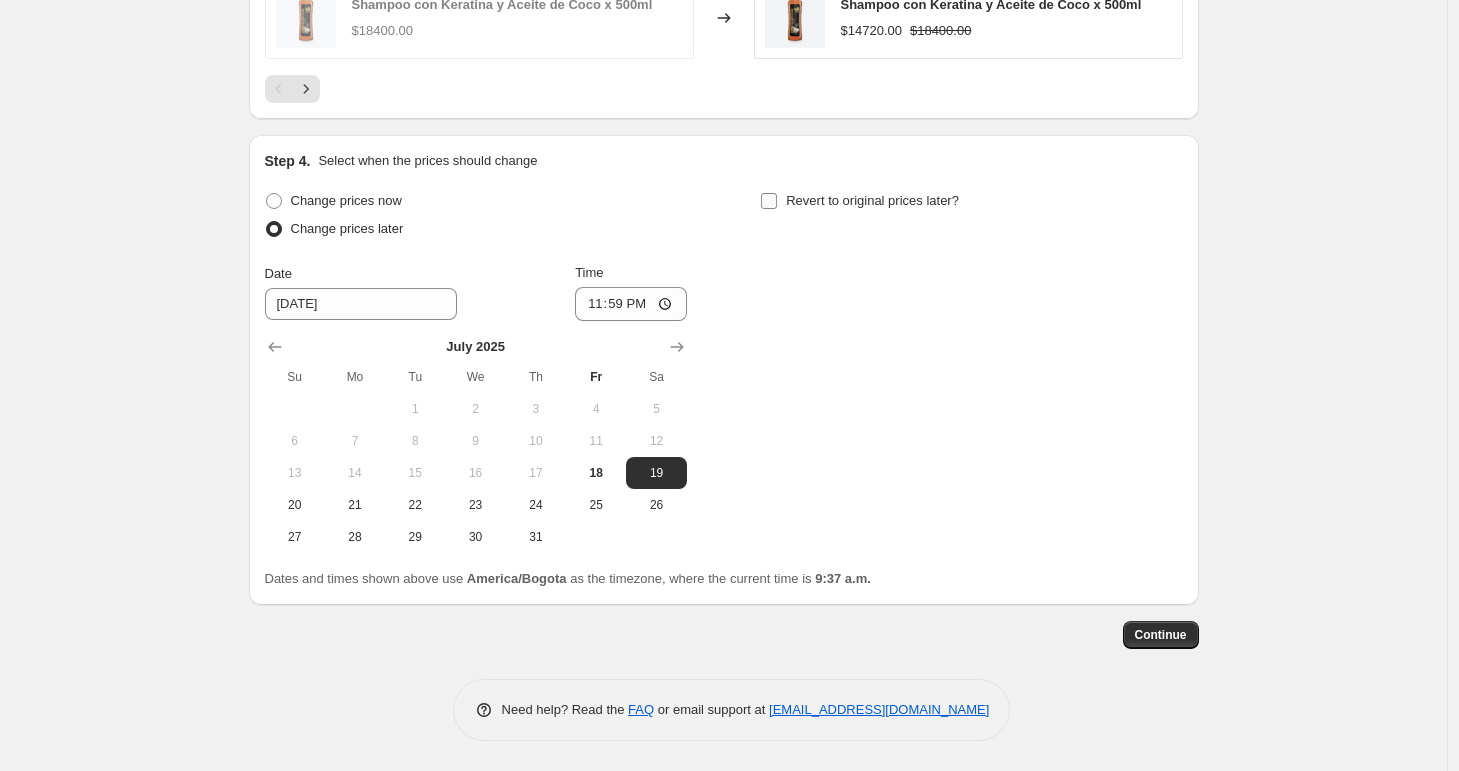 click on "Revert to original prices later?" at bounding box center [769, 201] 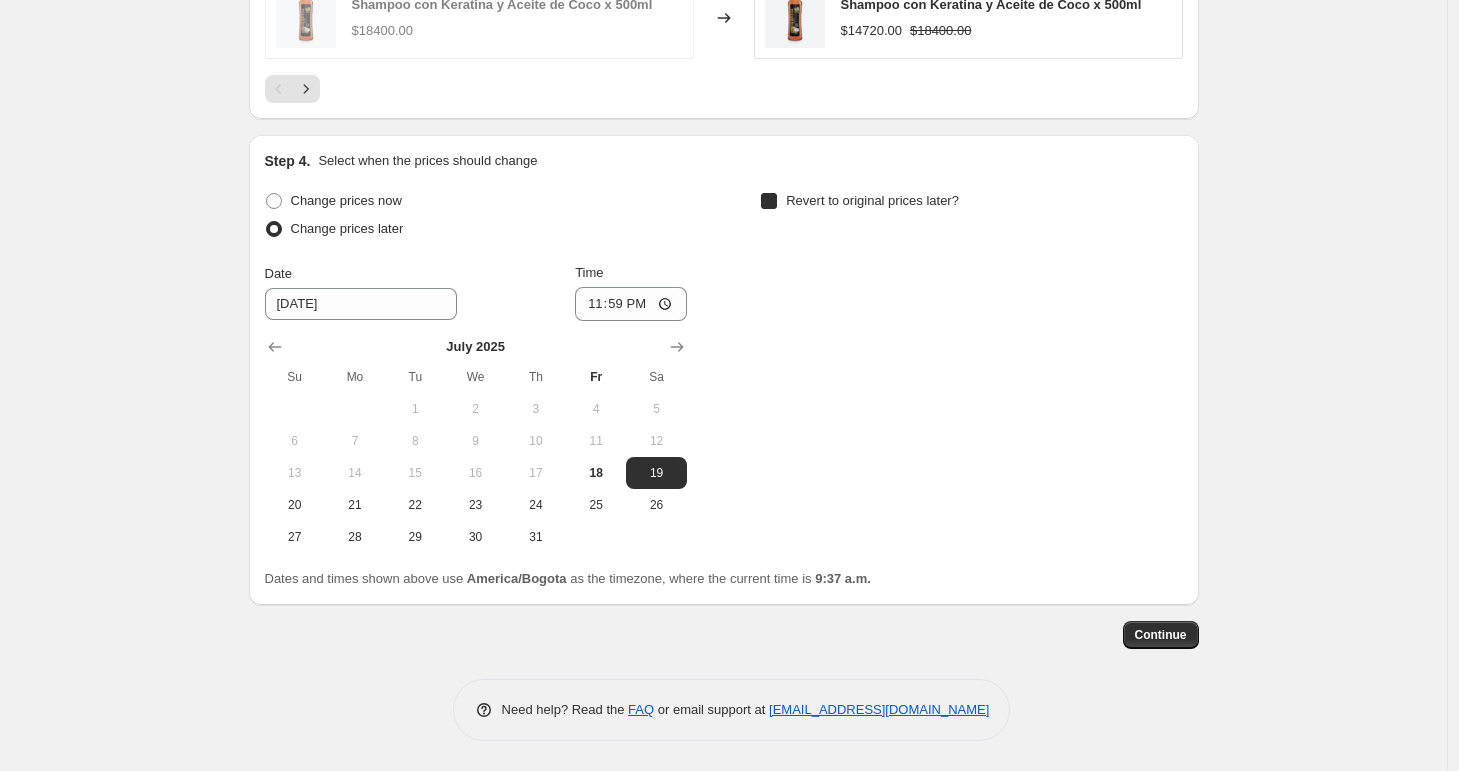 checkbox on "true" 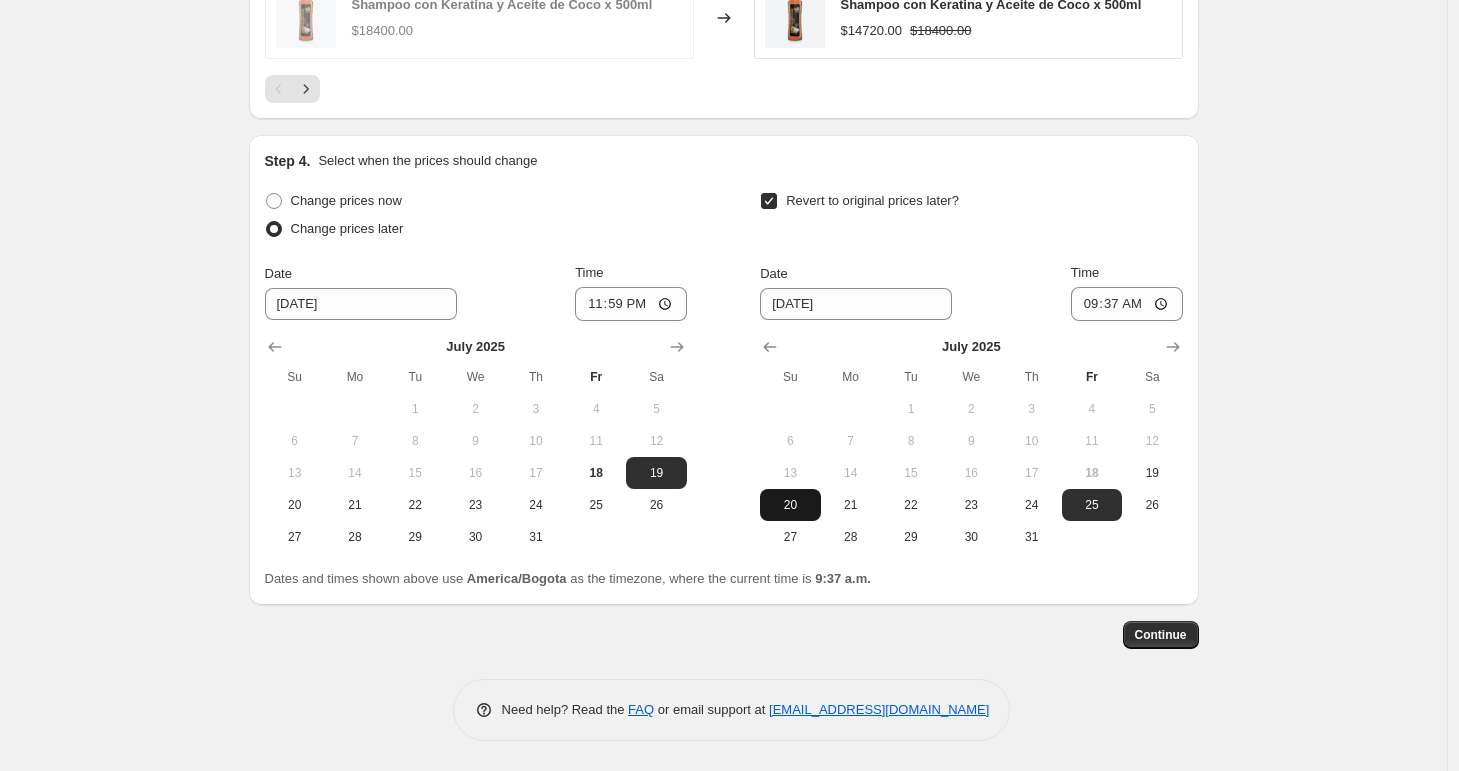 click on "20" at bounding box center (790, 505) 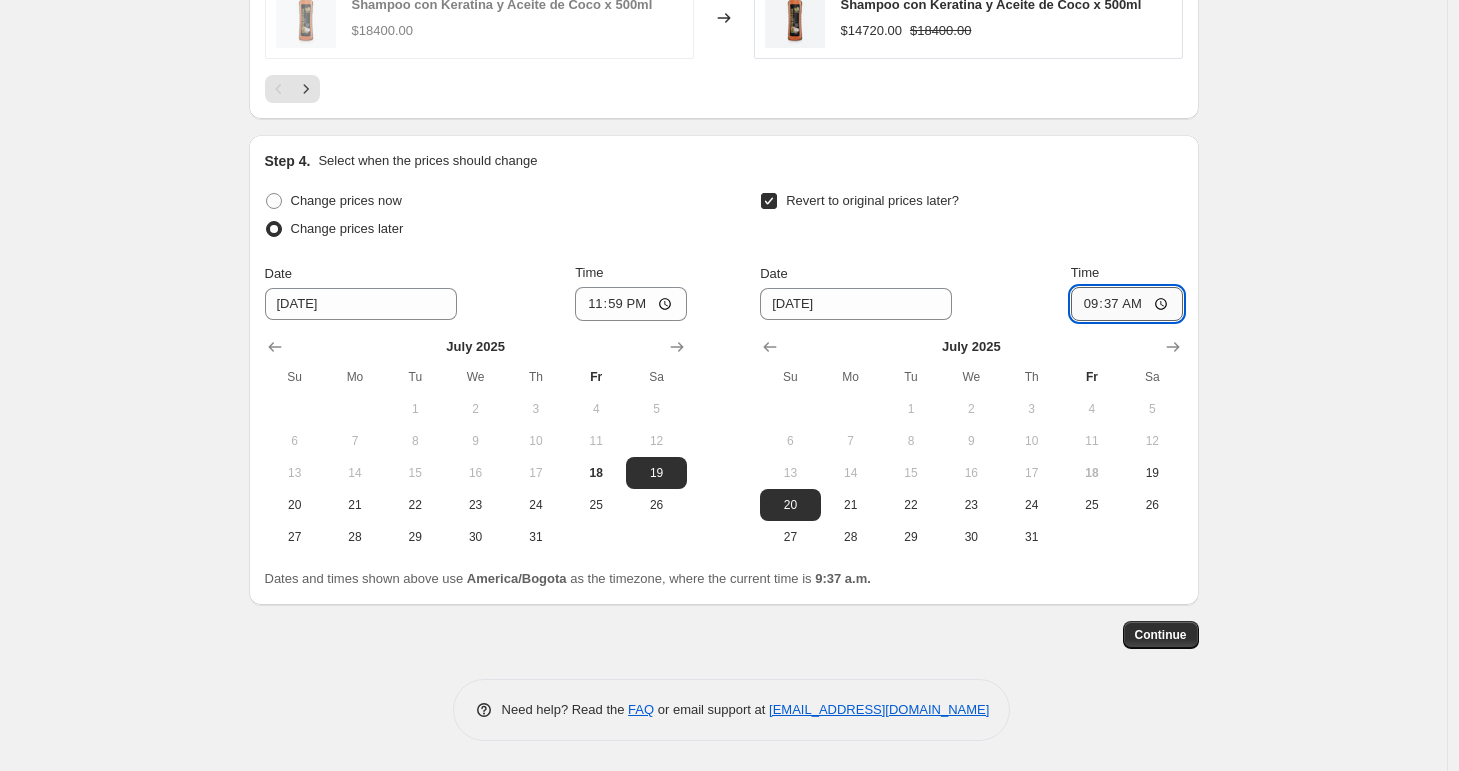 click on "09:37" at bounding box center (1127, 304) 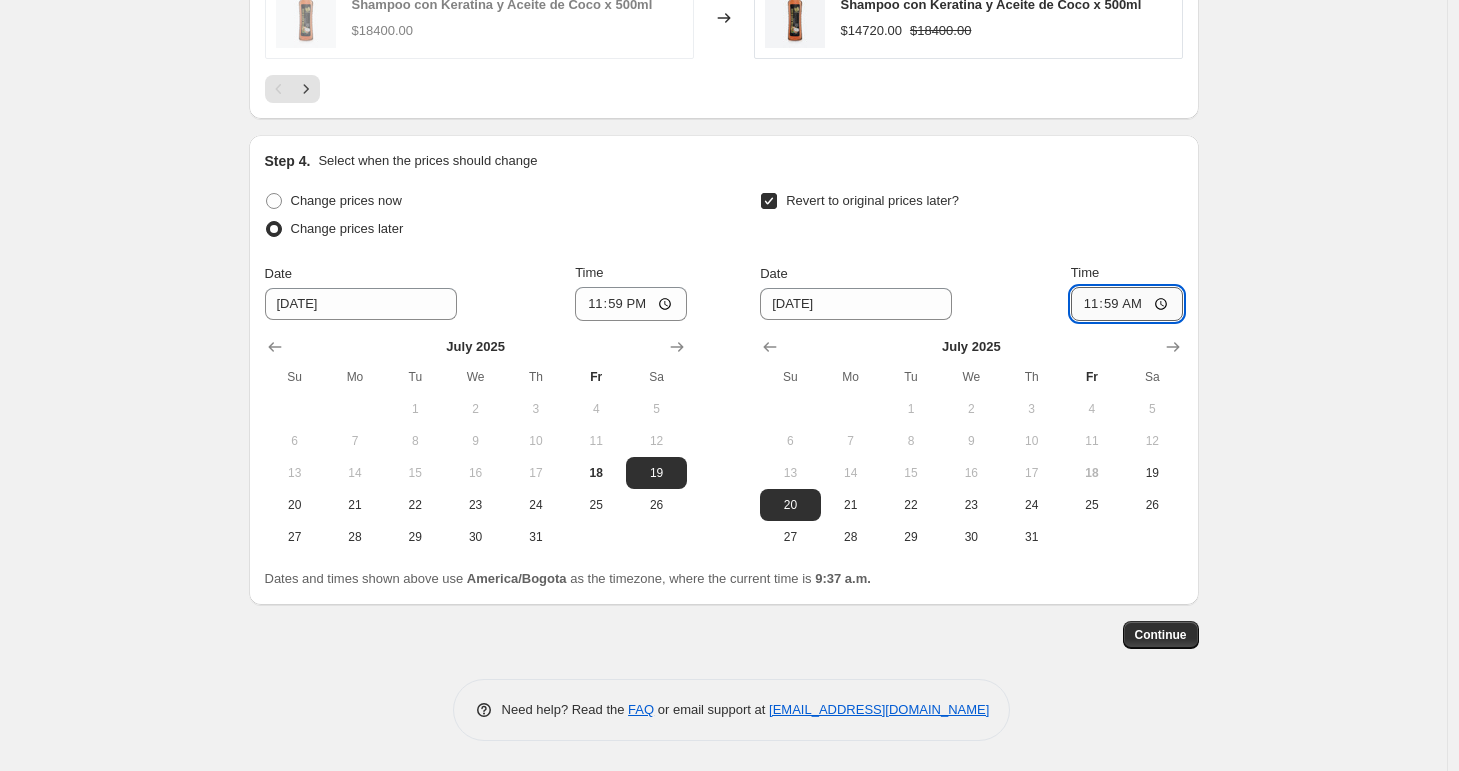 type on "23:59" 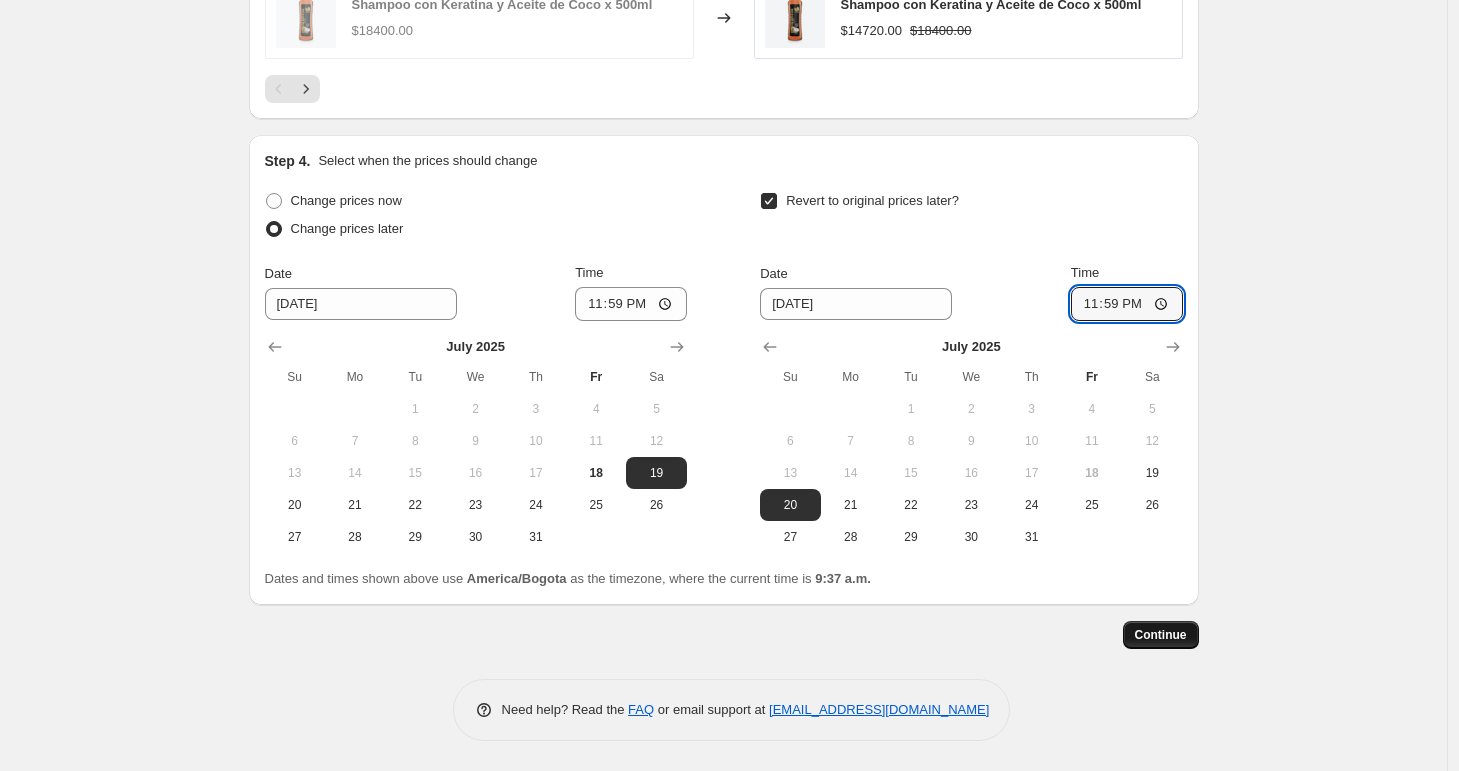 click on "Continue" at bounding box center [1161, 635] 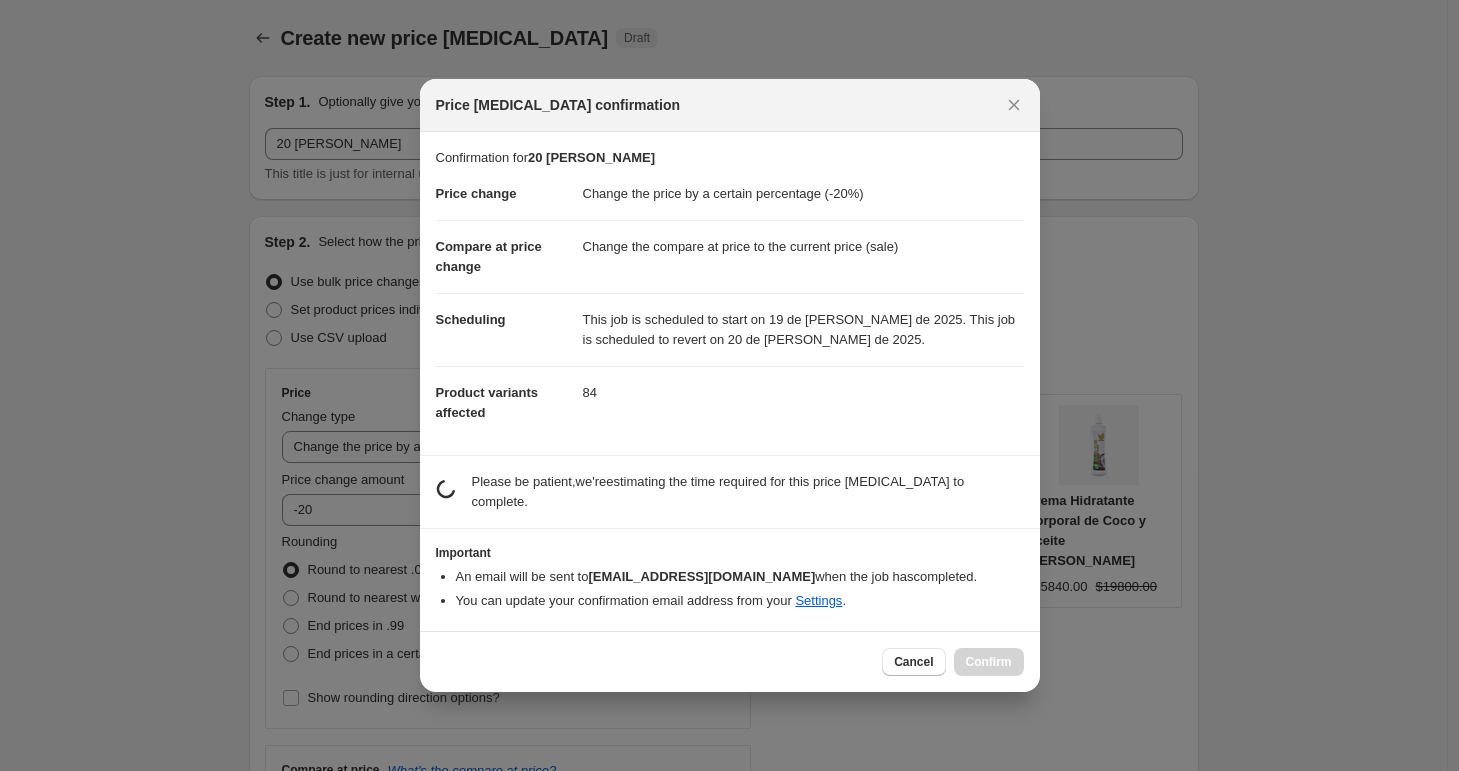 scroll, scrollTop: 1644, scrollLeft: 0, axis: vertical 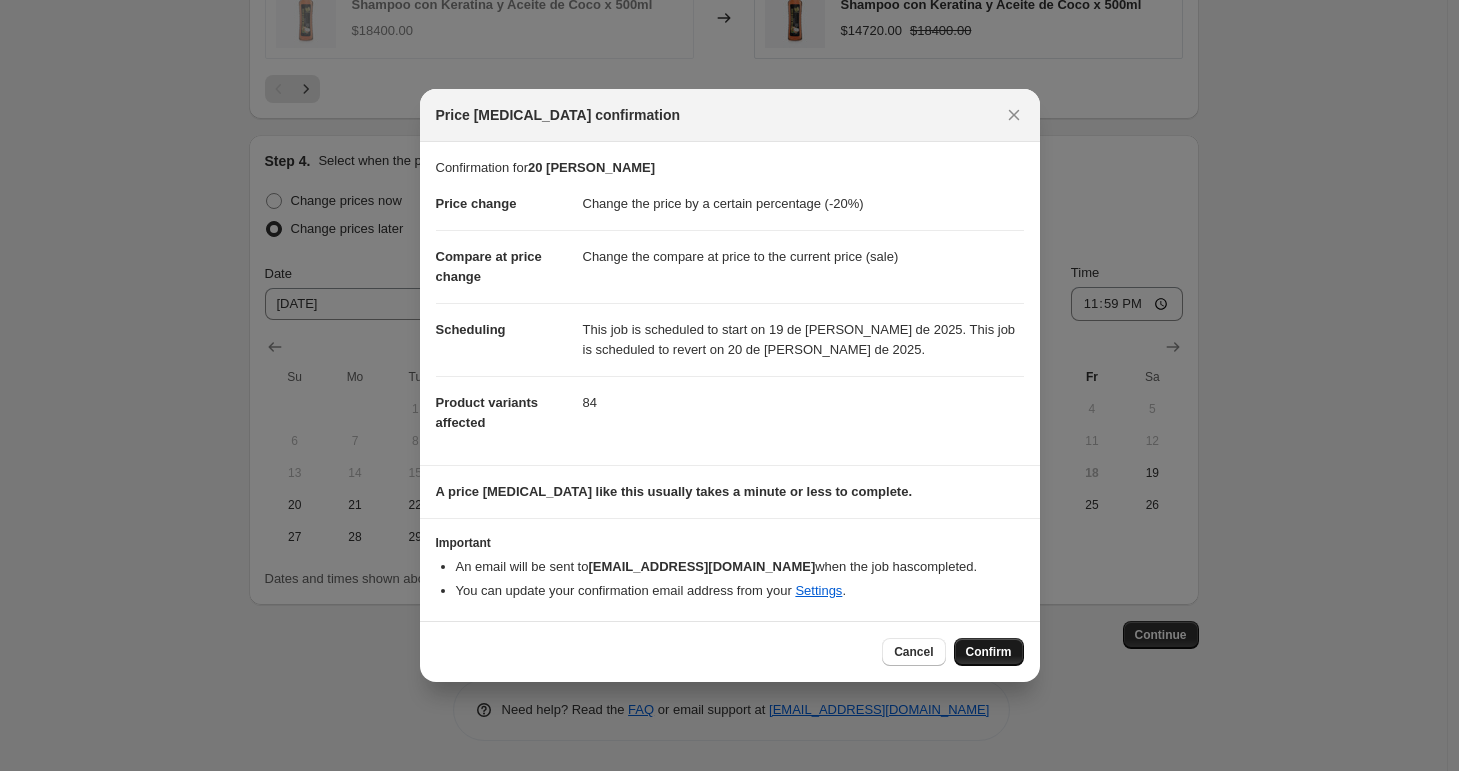 click on "Confirm" at bounding box center (989, 652) 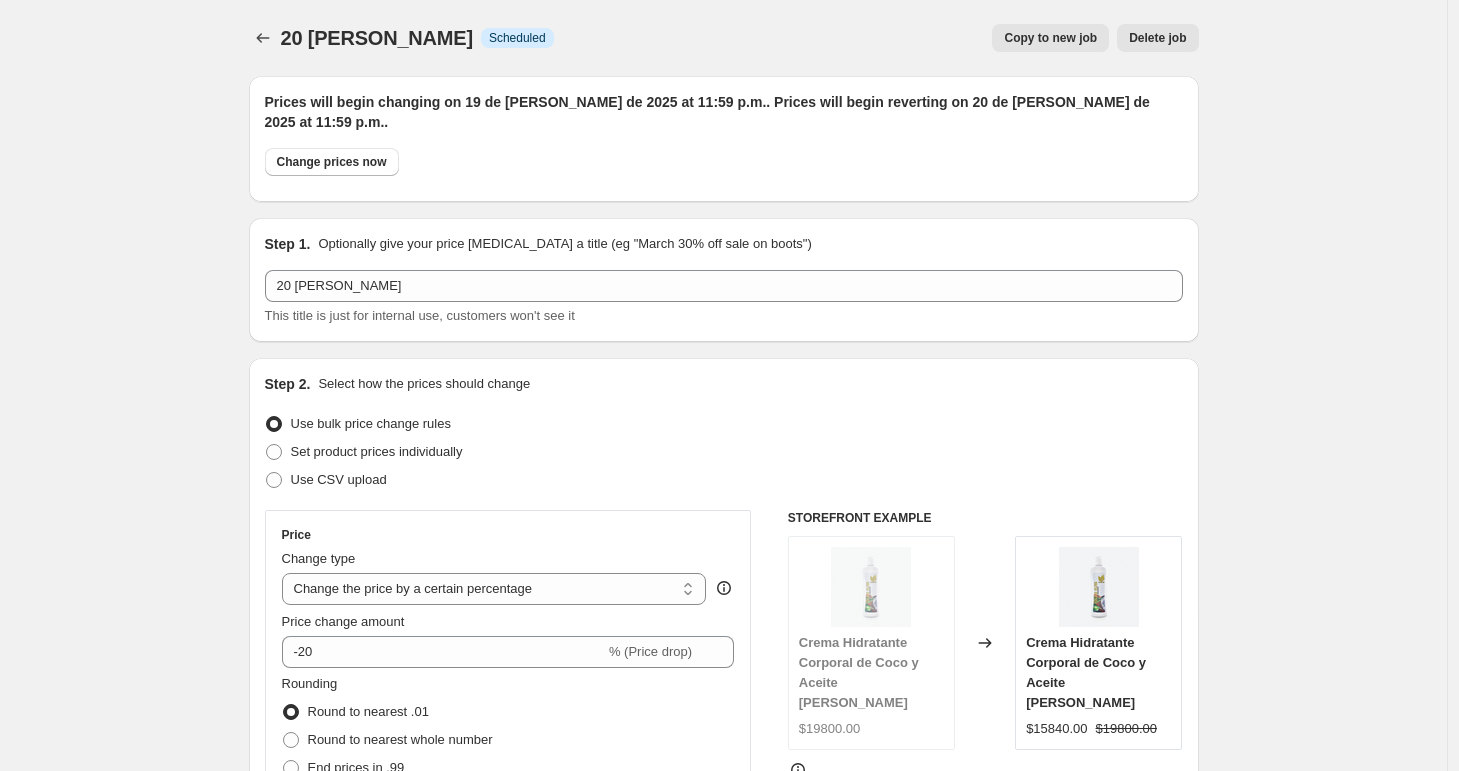 scroll, scrollTop: 1644, scrollLeft: 0, axis: vertical 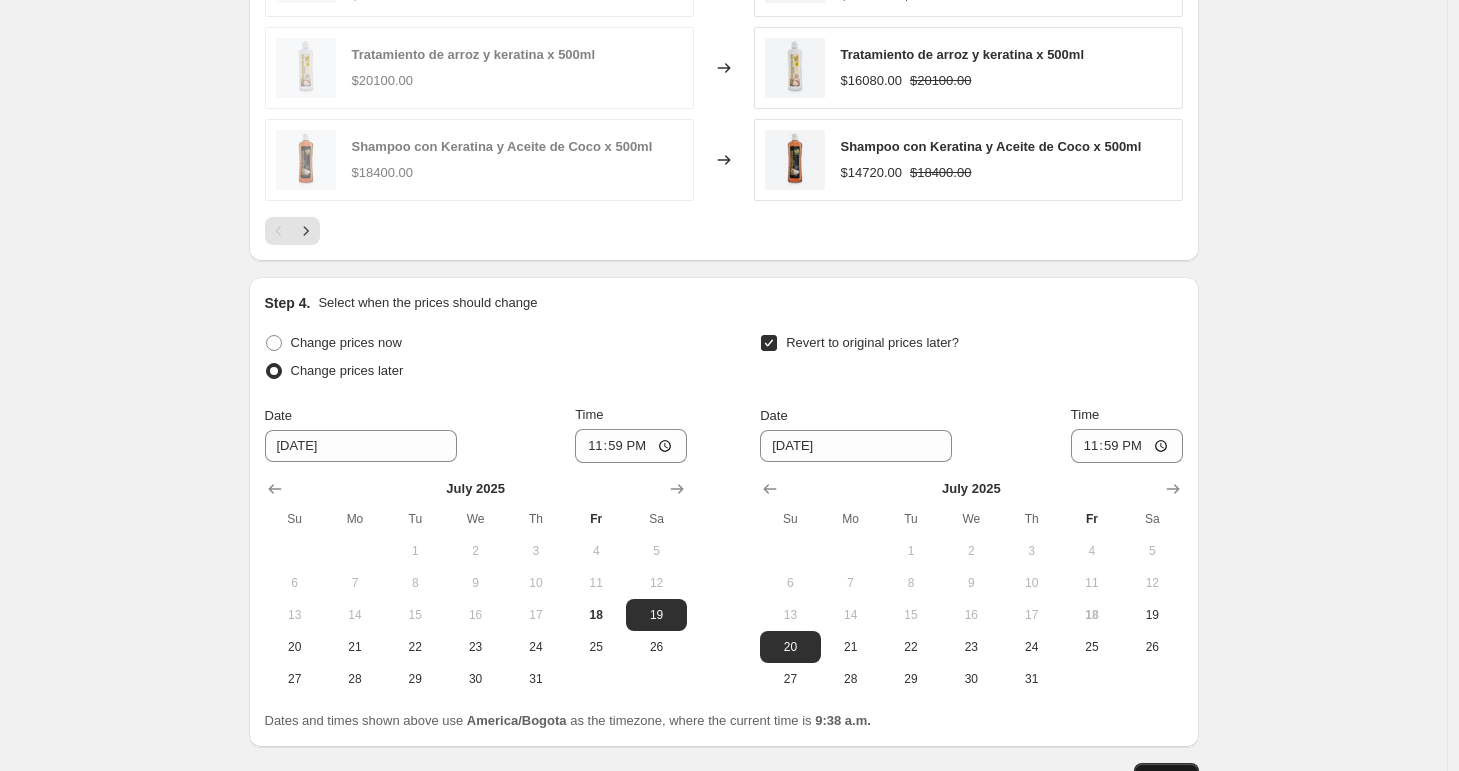 click on "Update" at bounding box center [1166, 777] 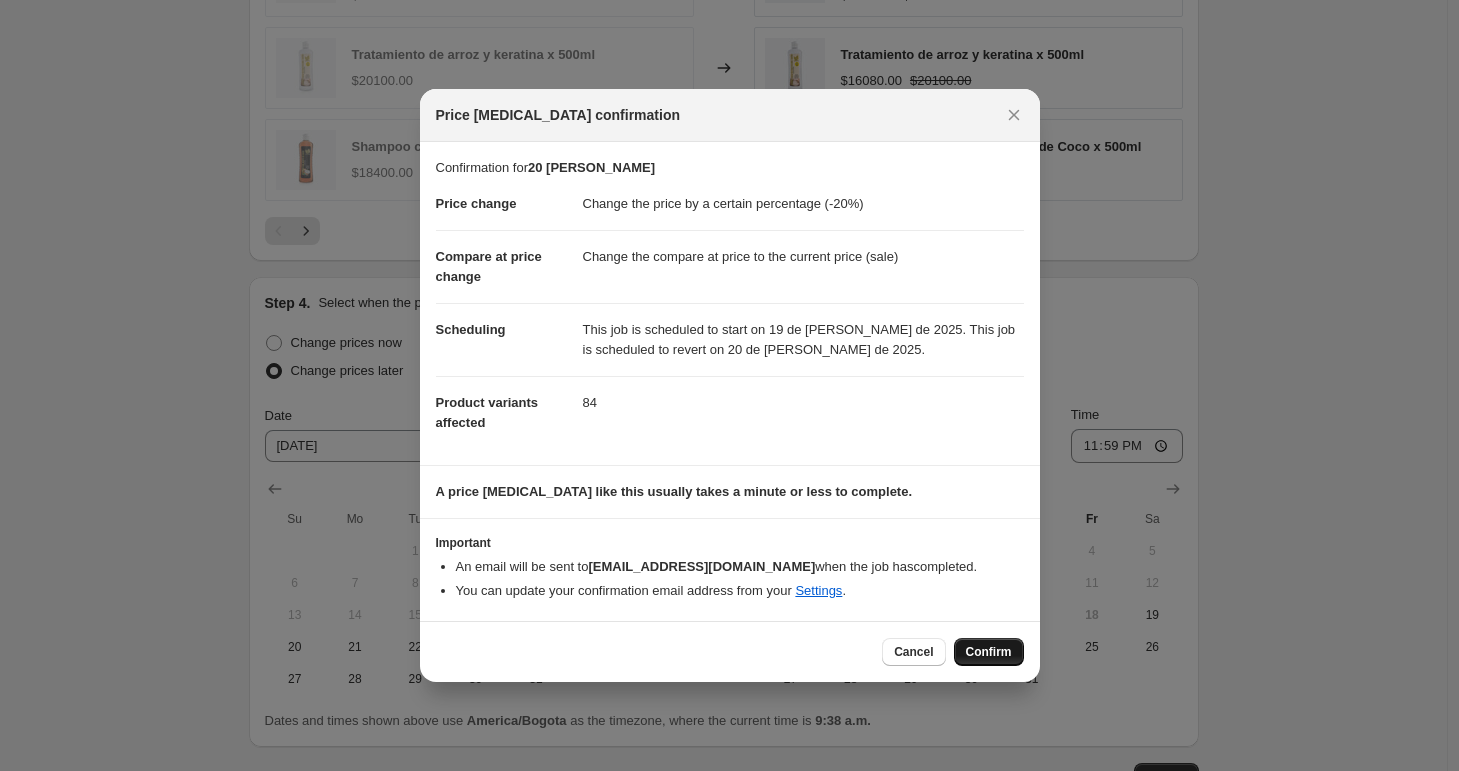 click on "Confirm" at bounding box center [989, 652] 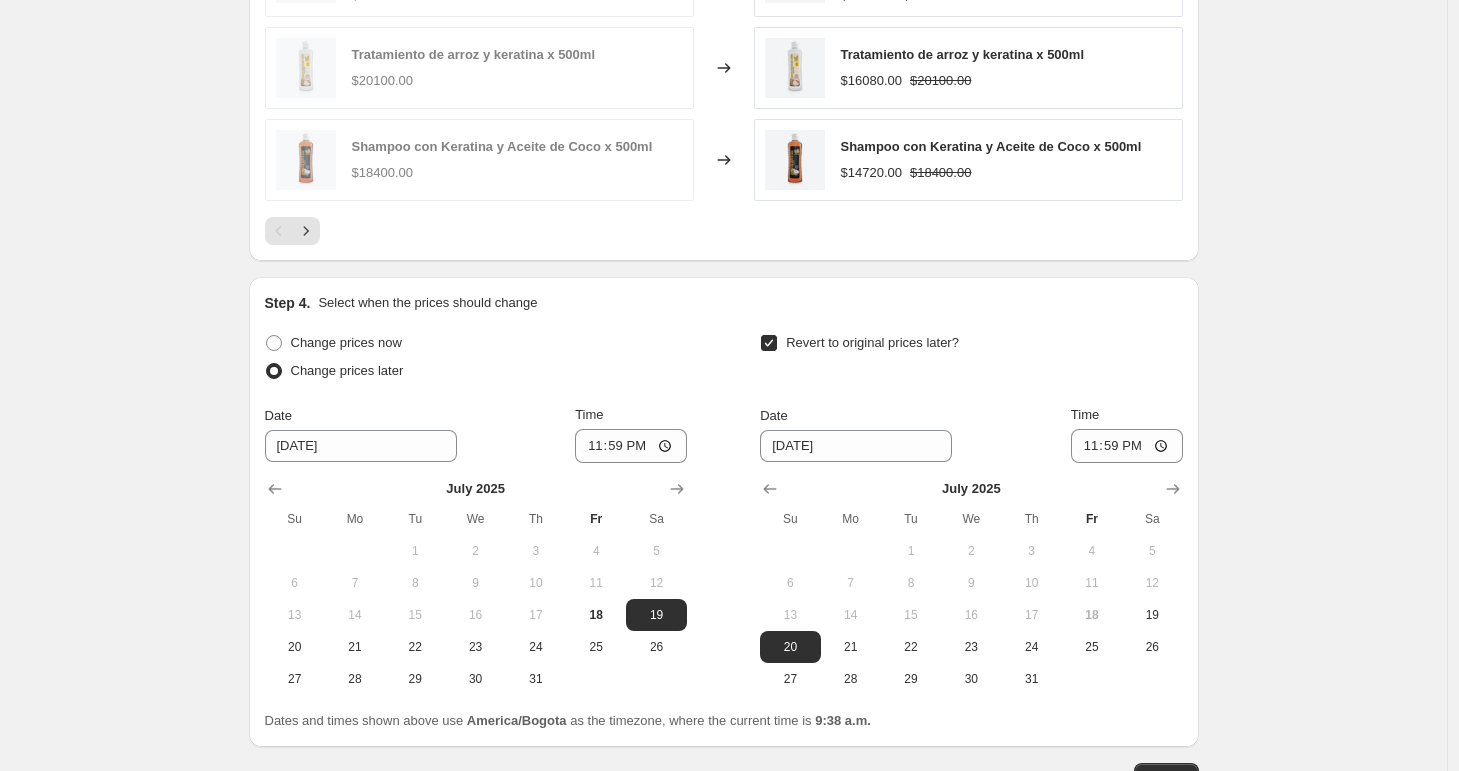 scroll, scrollTop: 1057, scrollLeft: 0, axis: vertical 